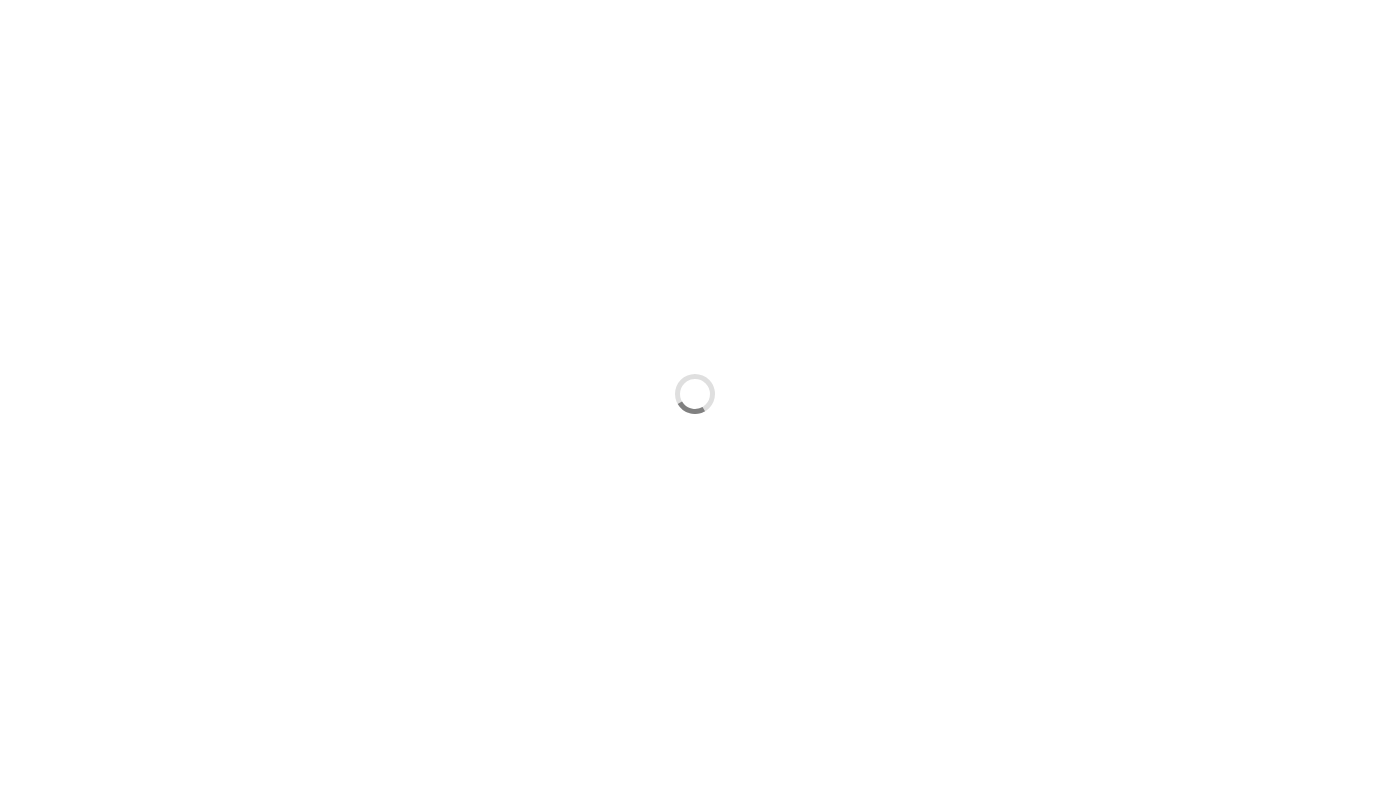 scroll, scrollTop: 0, scrollLeft: 0, axis: both 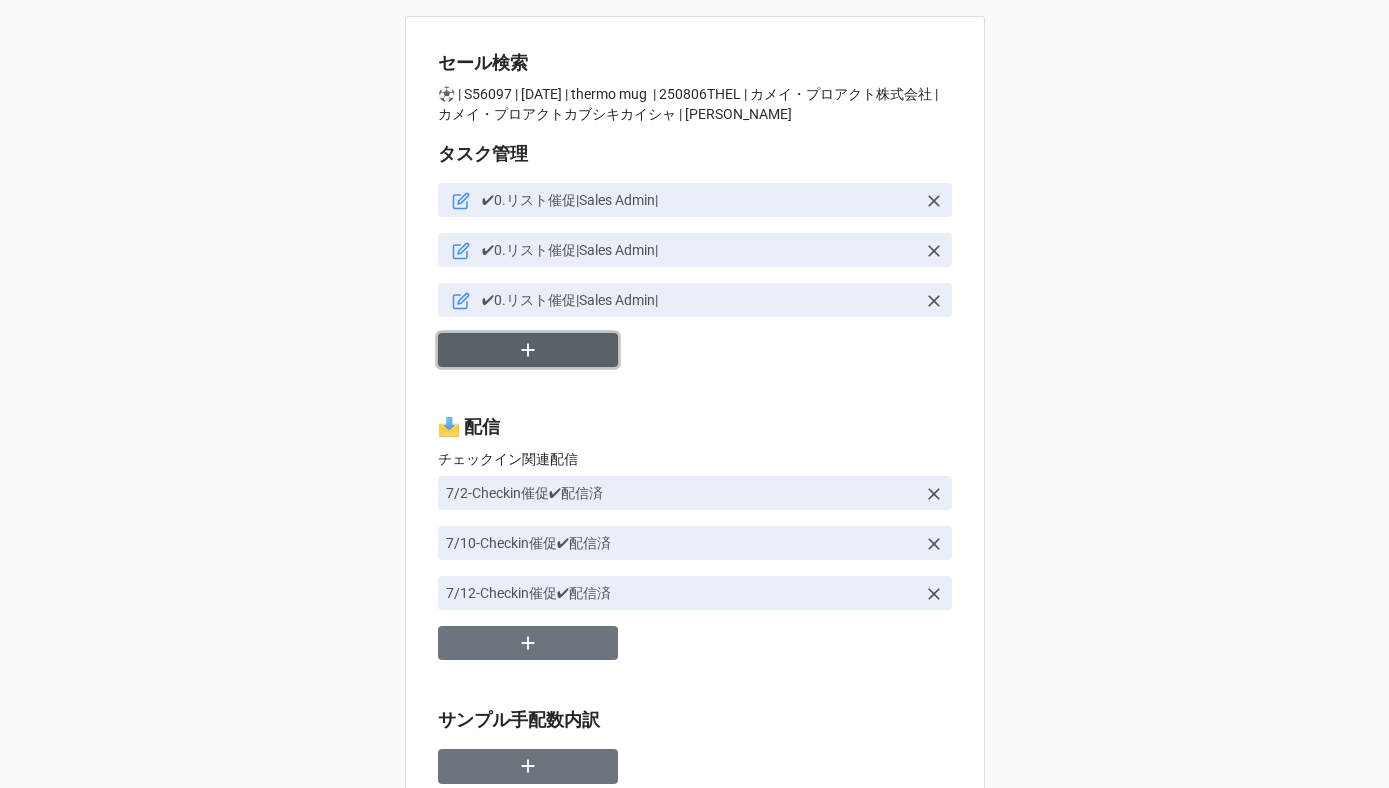 click 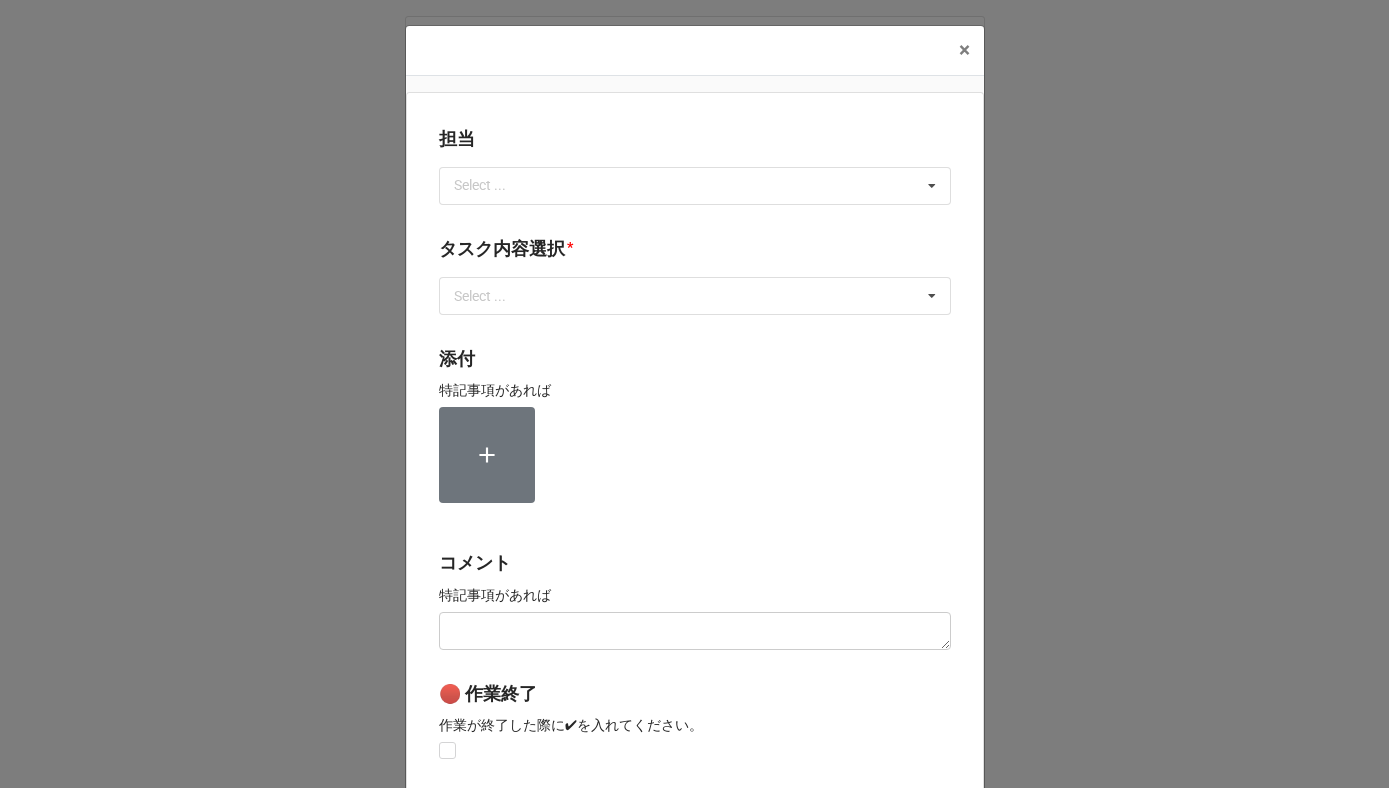 click on "担当" at bounding box center (695, 142) 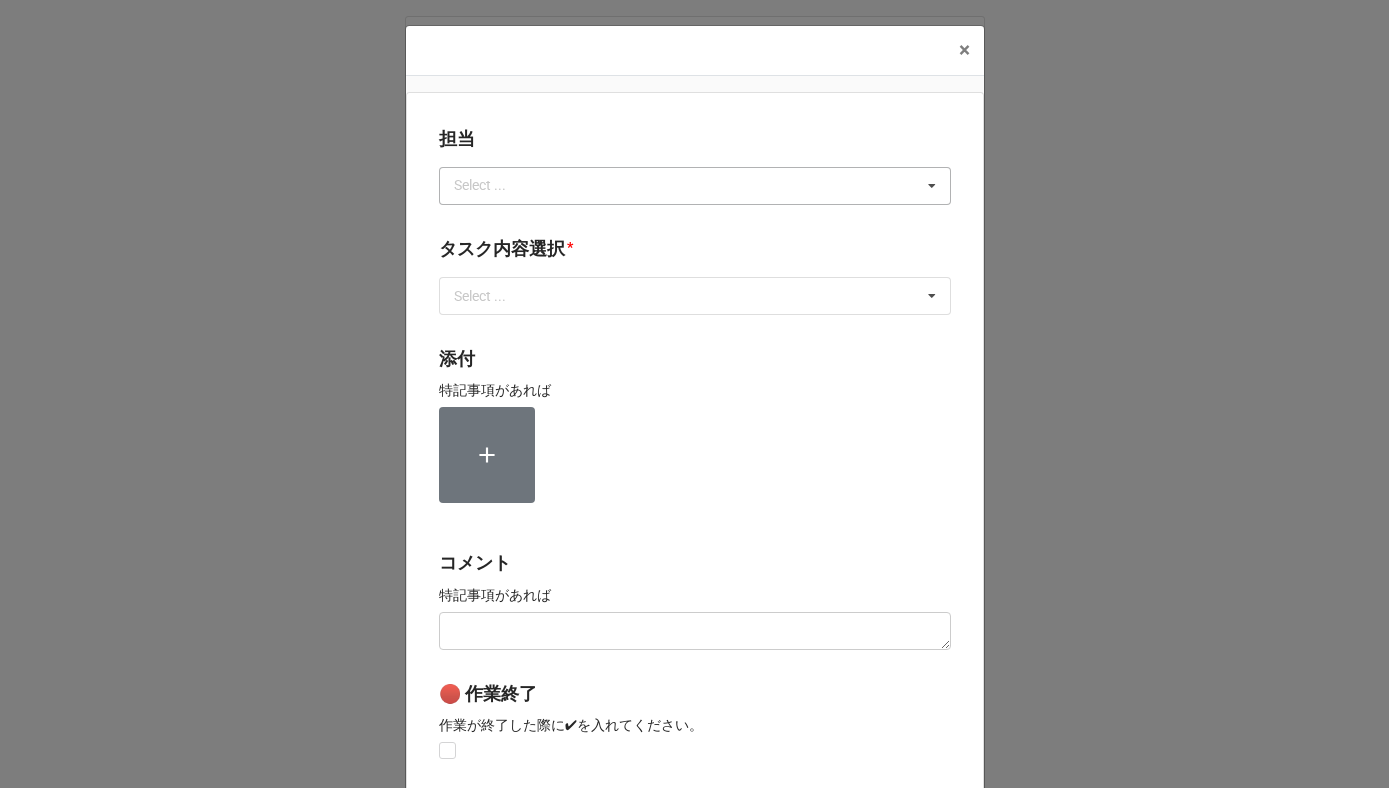 click on "Select ... No results found." at bounding box center [695, 186] 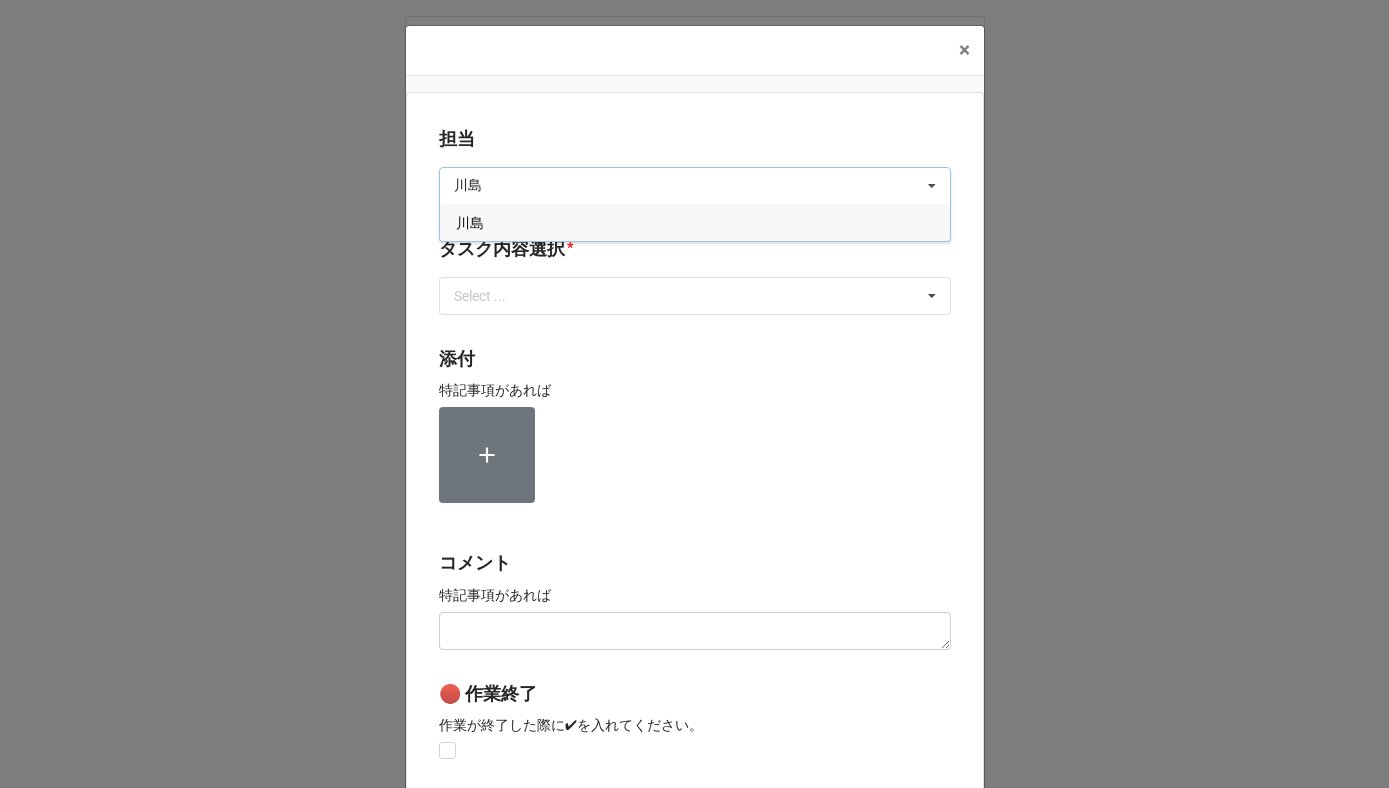 type on "川島" 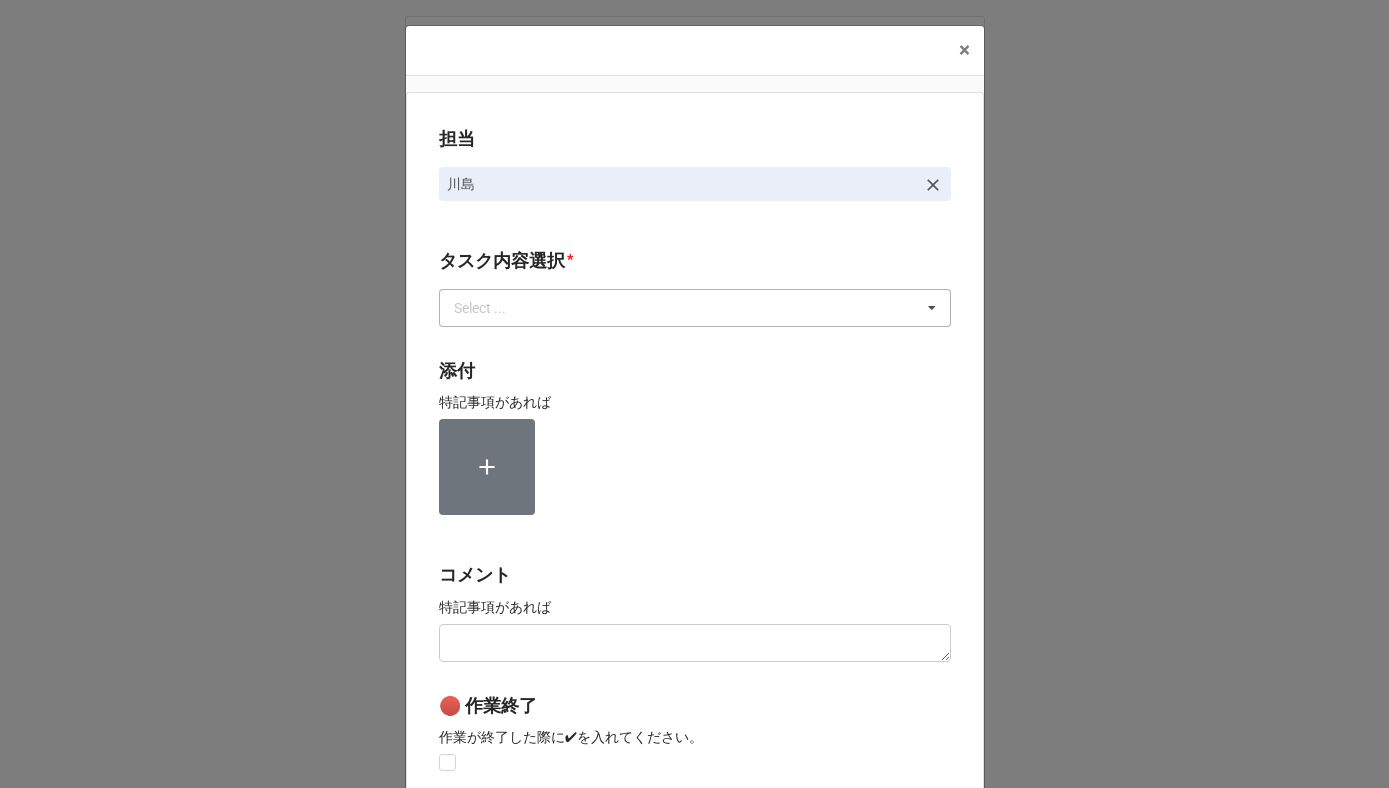 click on "Select ..." at bounding box center [492, 307] 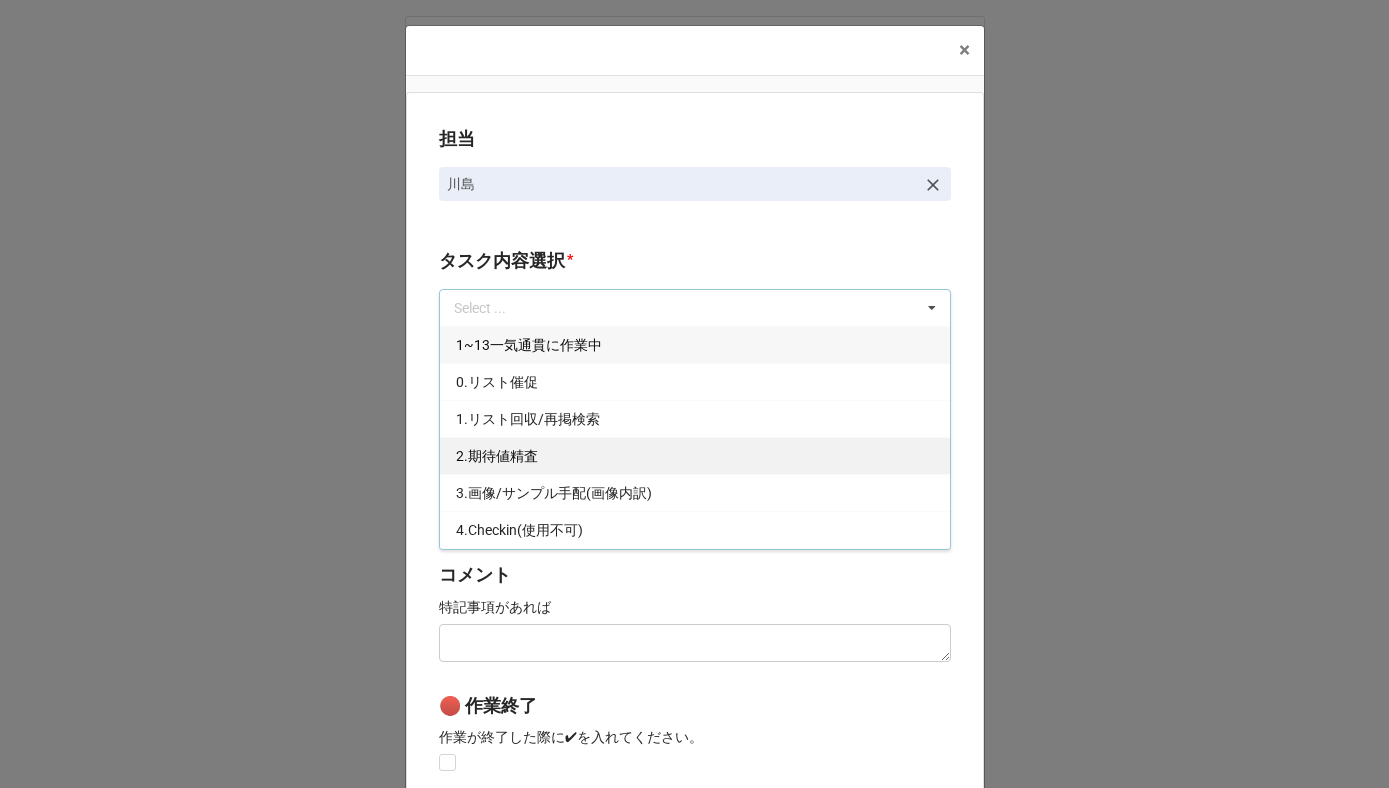 click on "2.期待値精査" at bounding box center [695, 455] 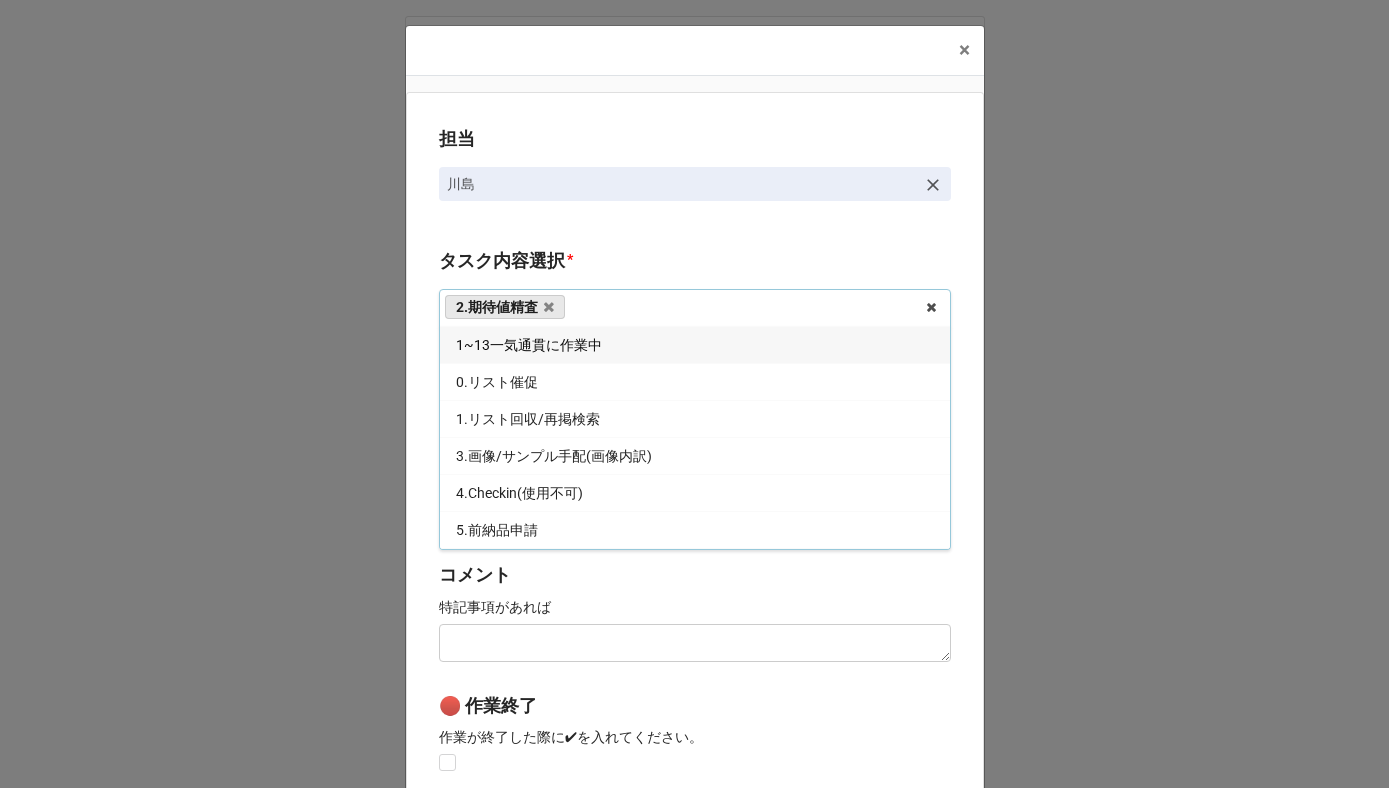 click on "担当 [PERSON_NAME][GEOGRAPHIC_DATA]内容選択 * 2.期待値精査 1~13一気通貫に作業中 0.リスト催促 1.リスト回収/再掲検索 3.画像/サンプル手配(画像内訳) 4.Checkin(使用不可) 5.前納品申請 6.コレクション土台作成 7.リネーム 8.Airtable土台作成 9.寸法情報をコレクションにアップ 10.ピッチ 11.検品報告回収 12.画像パスQC 13.最終数量反映 14.コレクションQC/反映 15.荷物探し中 *イレギュラー問題 B4Fで土台からアップまで担当する 内容更新(SALE開催に影響なし) 添付 特記事項があれば
コメント 特記事項があれば
🔴 作業終了 作業が終了した際に✔︎を入れてください。
Save" at bounding box center (695, 495) 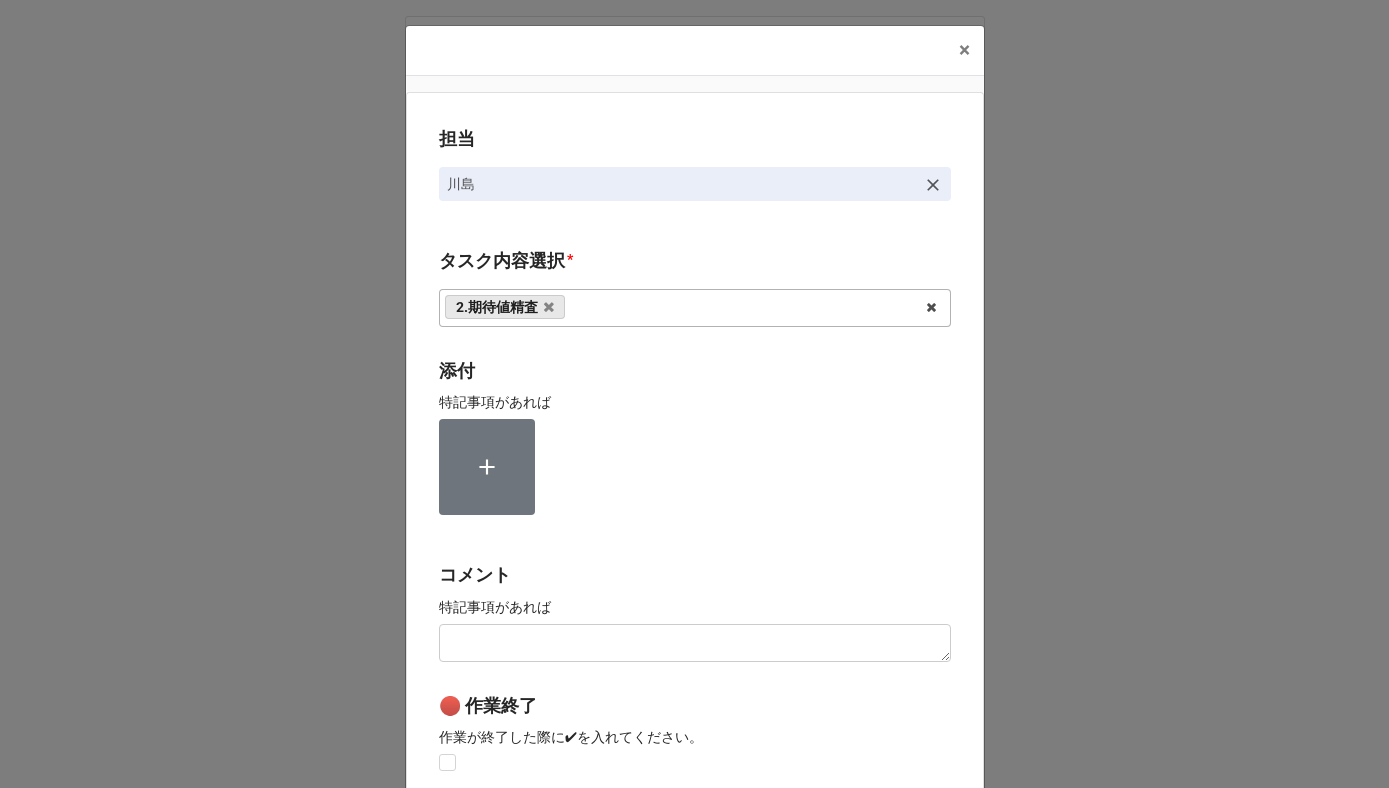 scroll, scrollTop: 267, scrollLeft: 0, axis: vertical 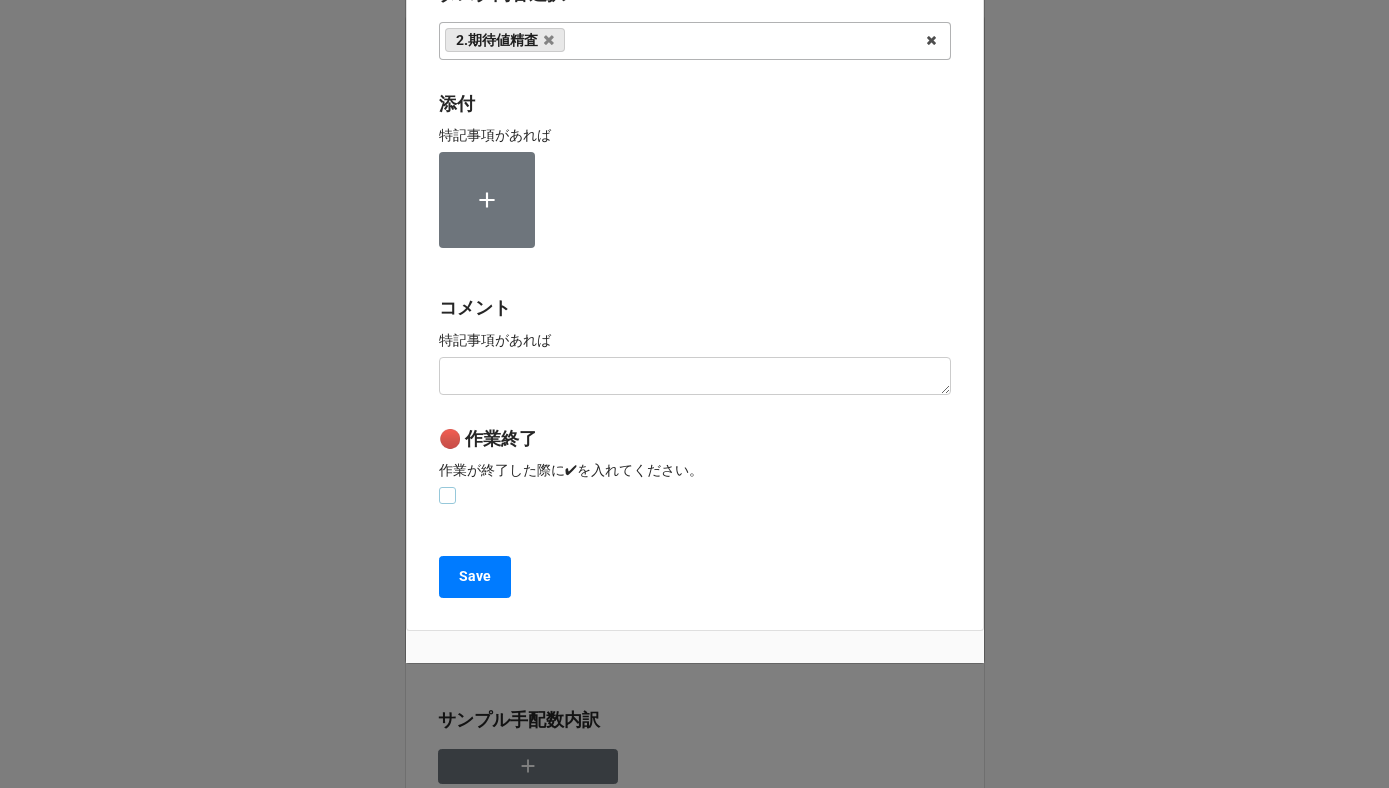 click at bounding box center [447, 487] 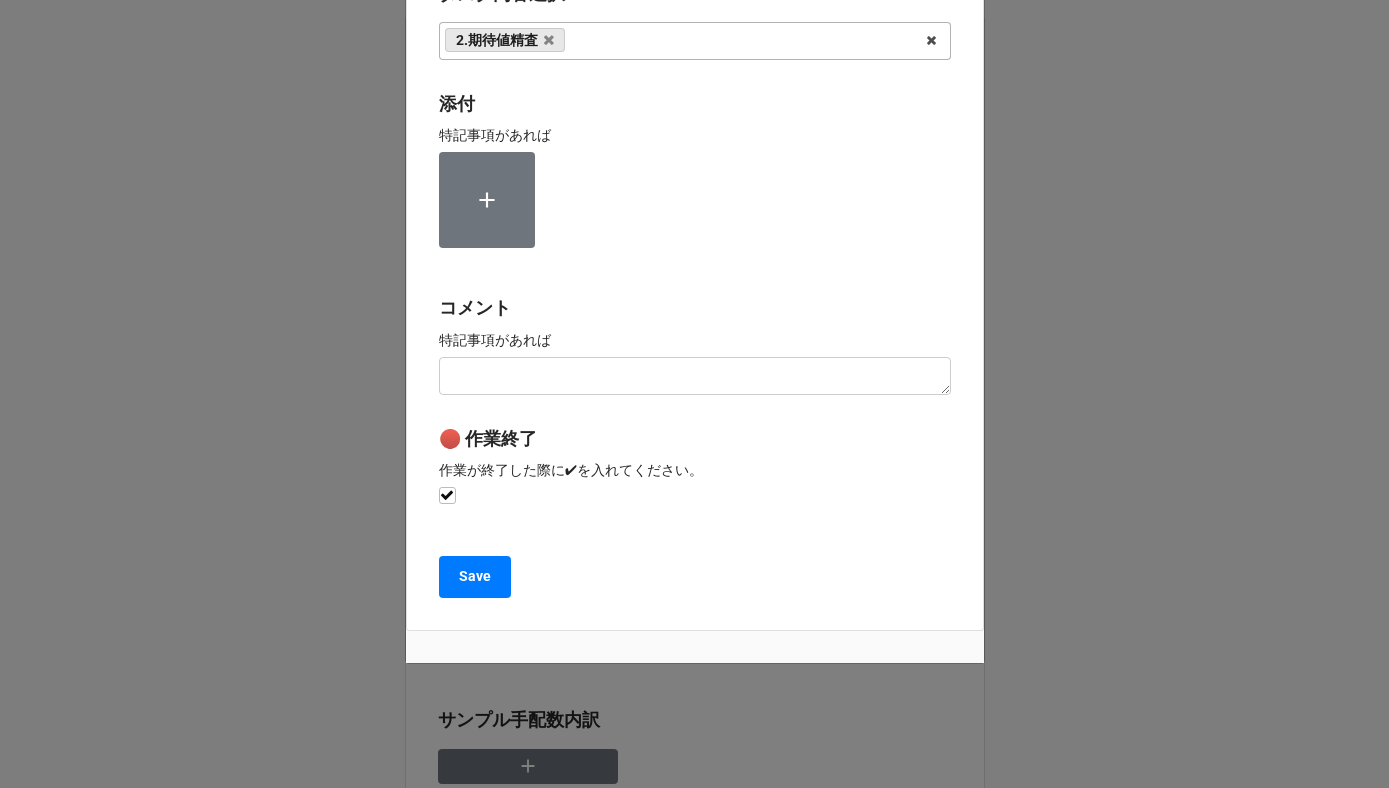 checkbox on "true" 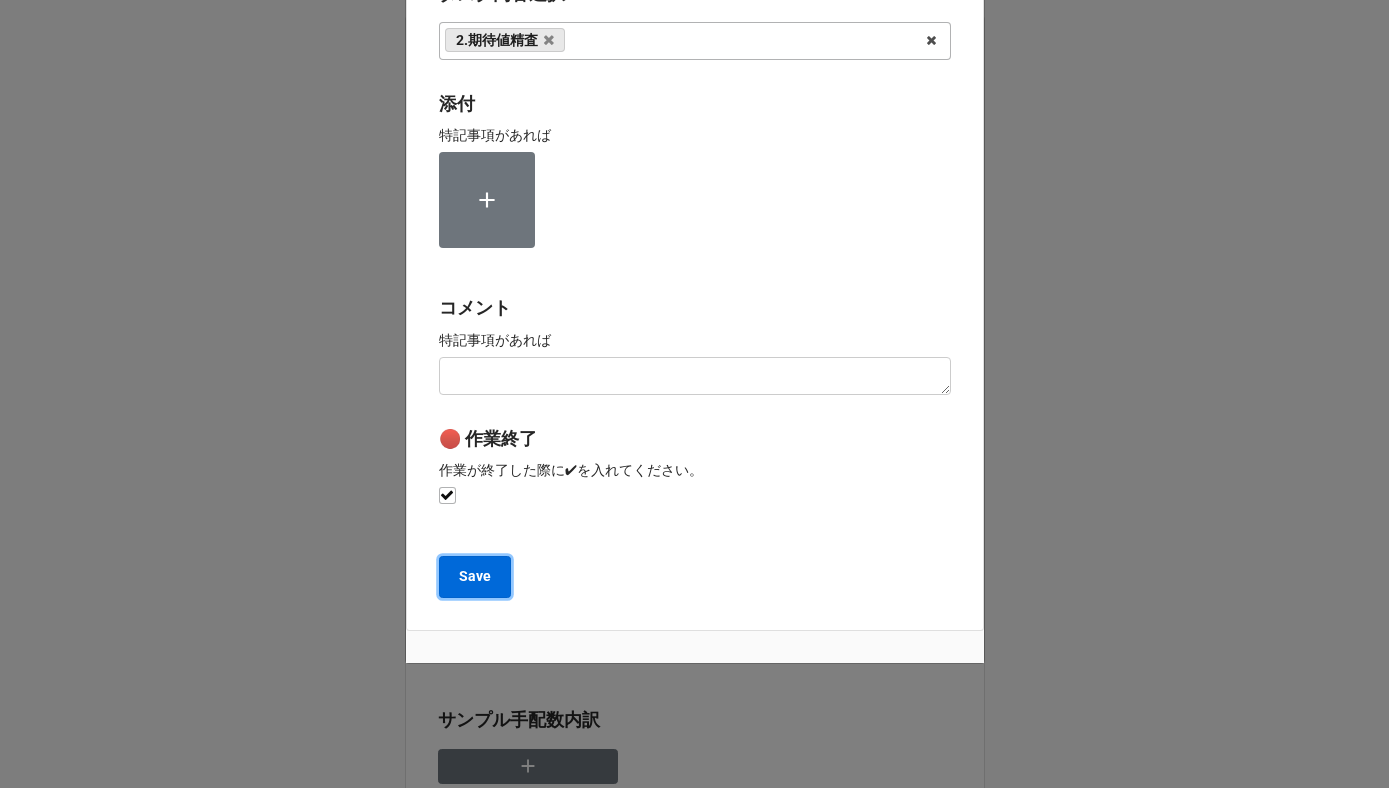 click on "Save" at bounding box center [475, 577] 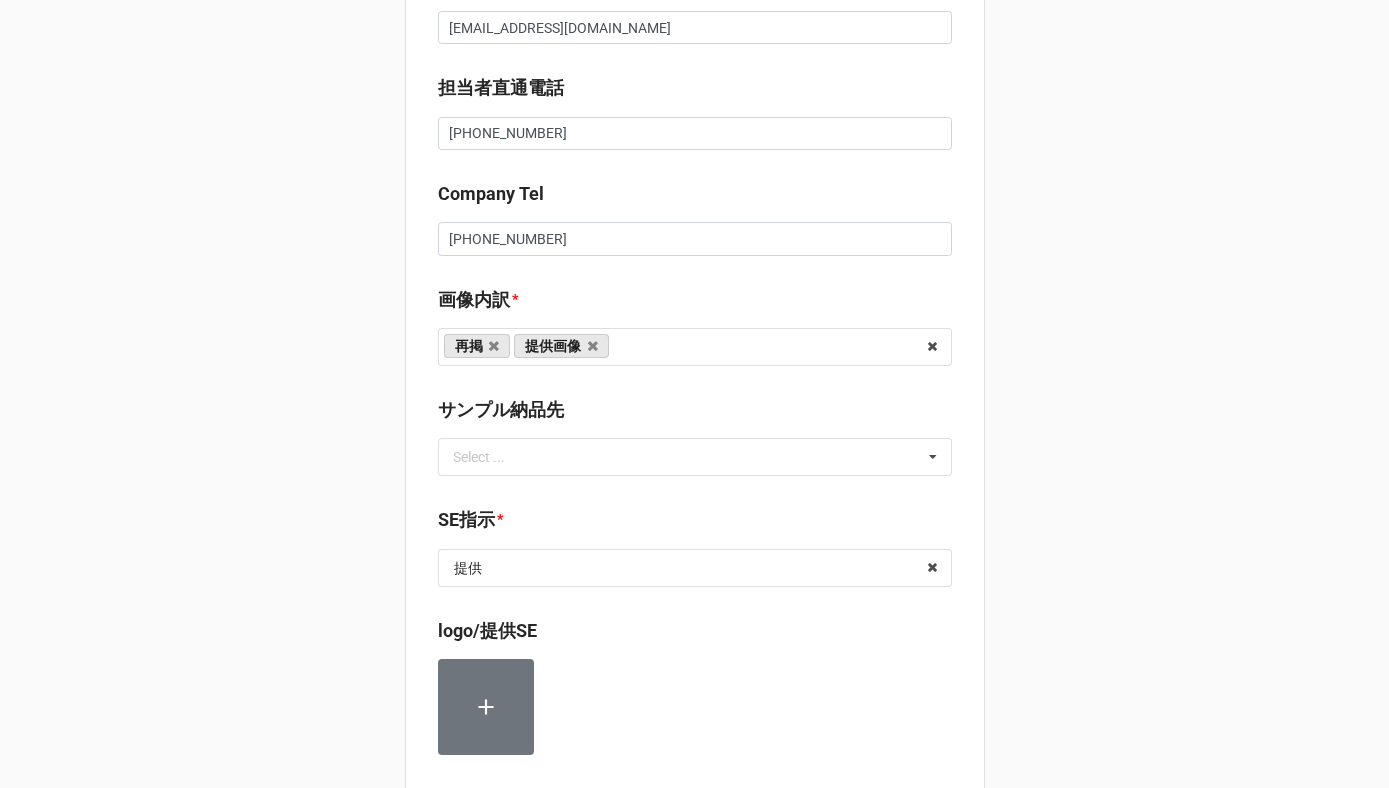 scroll, scrollTop: 1182, scrollLeft: 0, axis: vertical 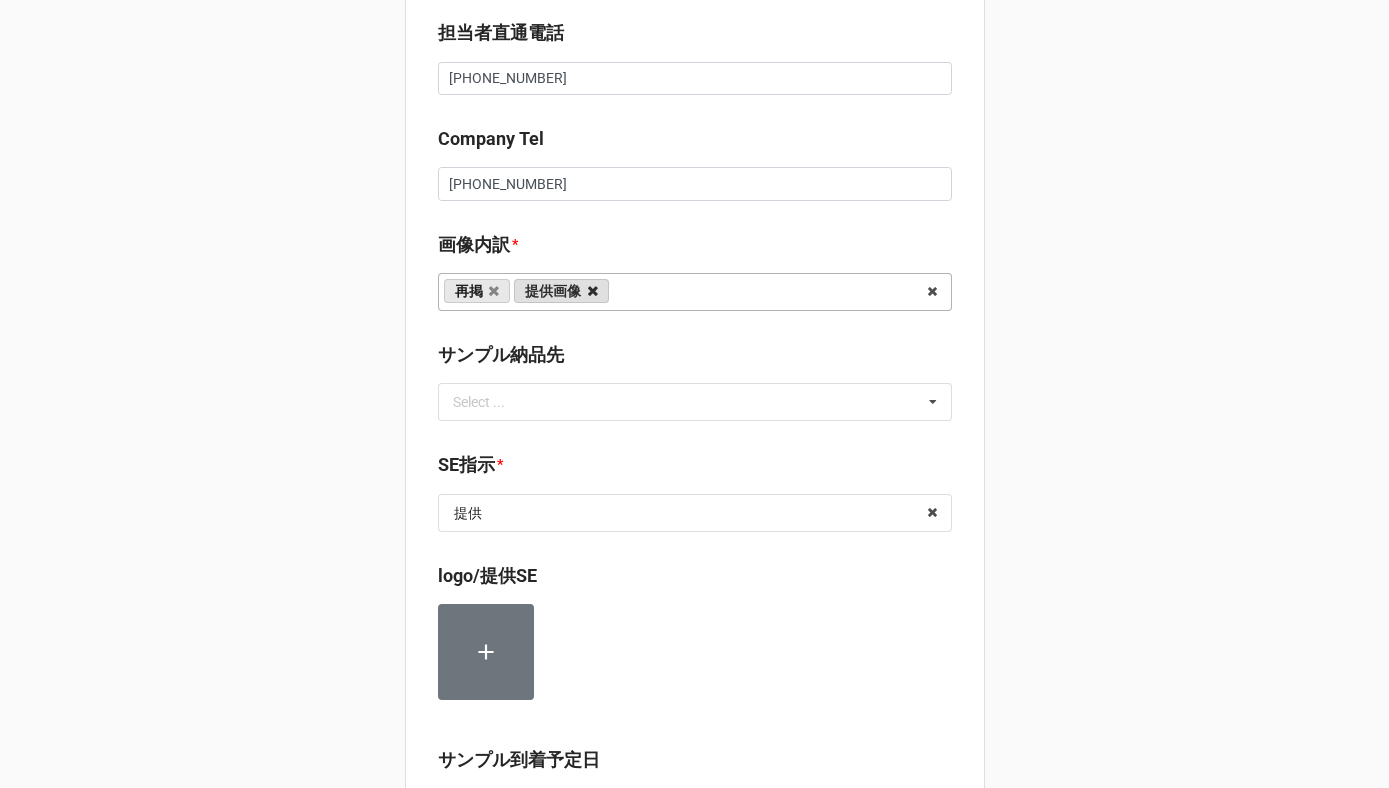 click at bounding box center [593, 291] 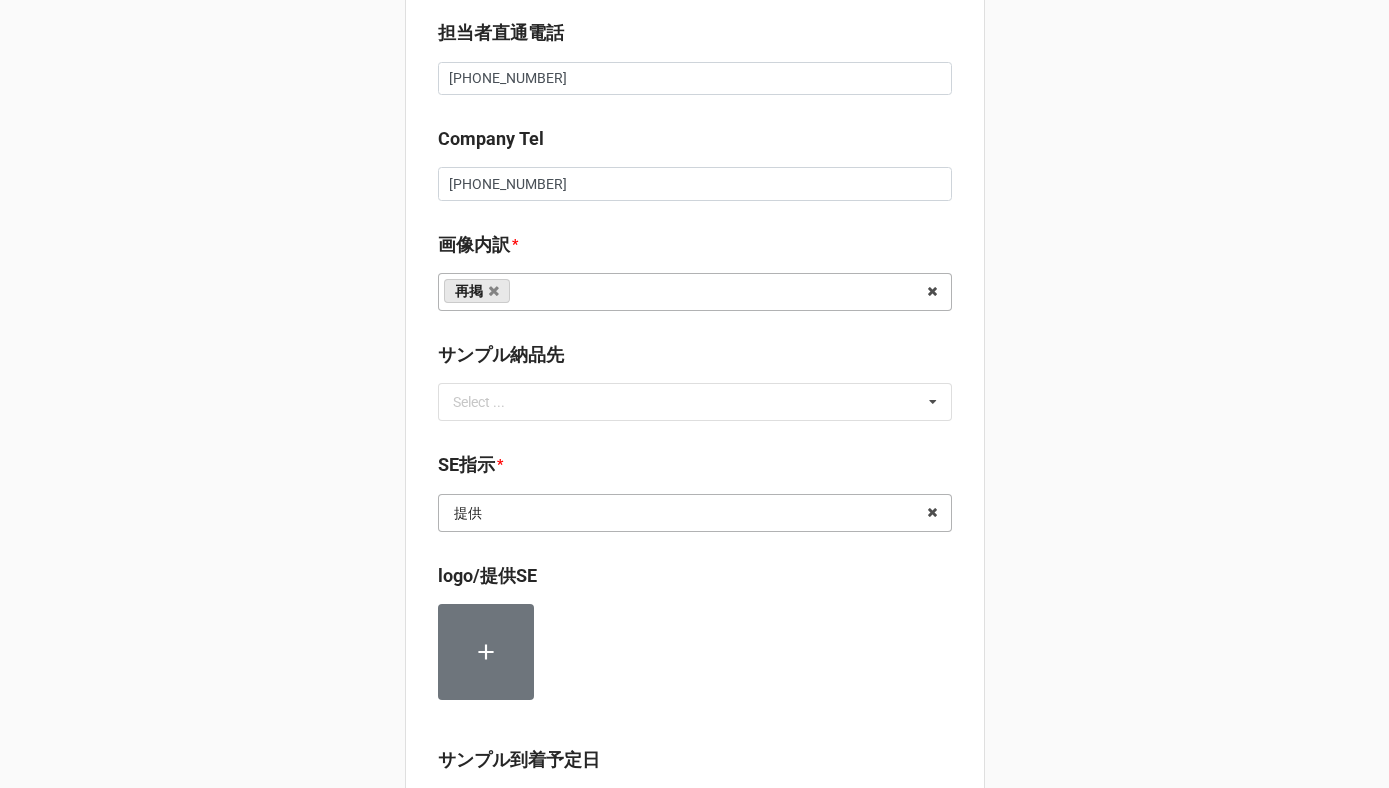 click at bounding box center [696, 513] 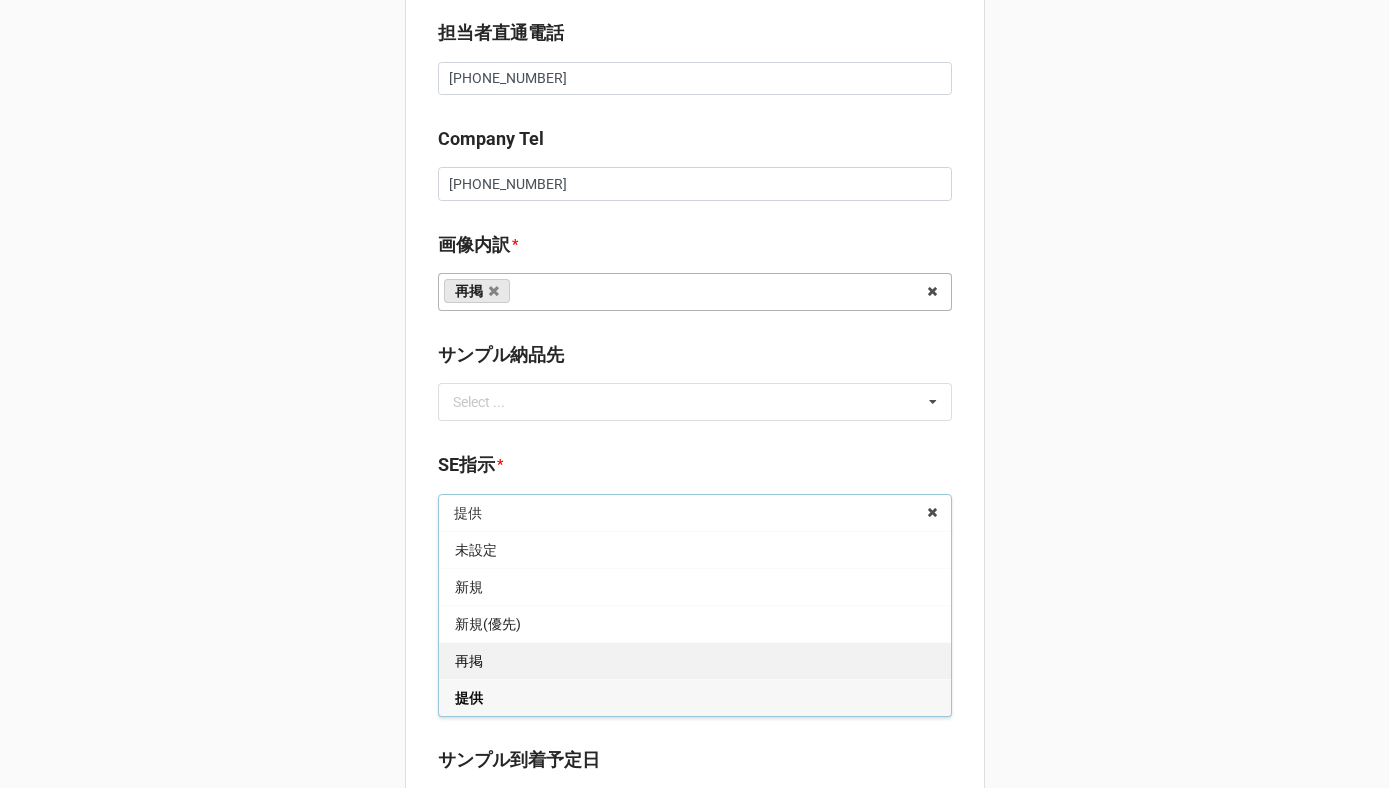 click on "再掲" at bounding box center [469, 661] 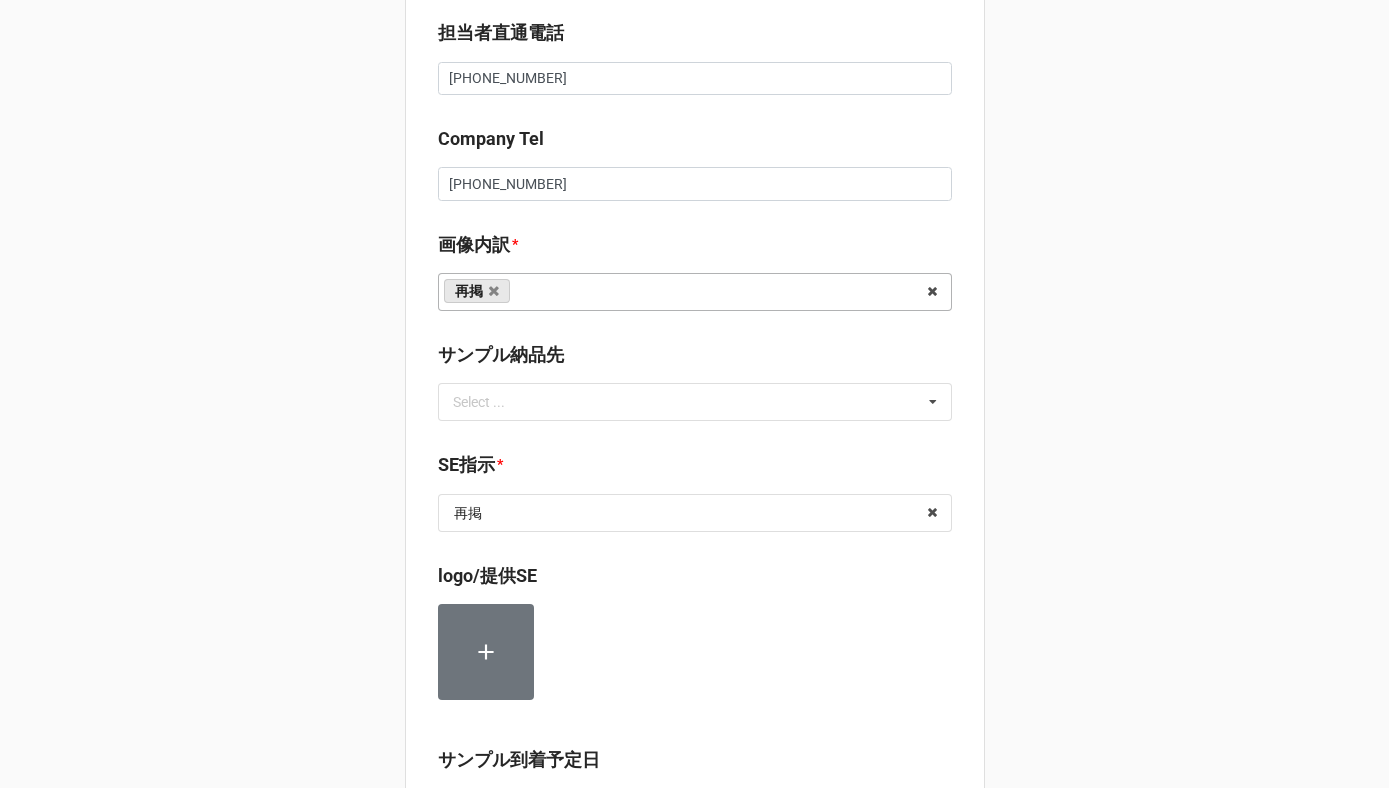 click on "セール検索 ⚽️ | S56097 | [DATE] | thermo mug  | 250806THEL | カメイ・プロアクト株式会社 | カメイ・プロアクトカブシキカイシャ | [PERSON_NAME] タスク管理 ✔︎0.リスト催促|Sales Admin| ✔︎0.リスト催促|Sales Admin| ✔︎0.リスト催促|Sales Admin| ✔︎2.期待値精査|[PERSON_NAME]| 📩 配信 チェックイン関連配信
7/2-Checkin催促✔︎配信済 7/10-Checkin催促✔︎配信済 7/12-Checkin催促✔︎配信済 サンプル手配数内訳 サンプル処理 * なし なし 入庫 返却 処分 担当バイヤーへ なし+サンプル前回分使用(使用不可) 返却-撮影後すぐに(使用不可) 絶対返却(使用不可) 返却,入庫(使用不可) 返却,処分 入庫,返却 入庫,なし なし,入庫 返却,なし 返却,入庫 なし,返却 取引先担当者名 [PERSON_NAME] 様 取引先メール [EMAIL_ADDRESS][DOMAIN_NAME] 担当者直通電話 [PHONE_NUMBER] Company Tel [PHONE_NUMBER] 画像内訳 * 再掲 サンプル撮影 提供画像" at bounding box center [695, 417] 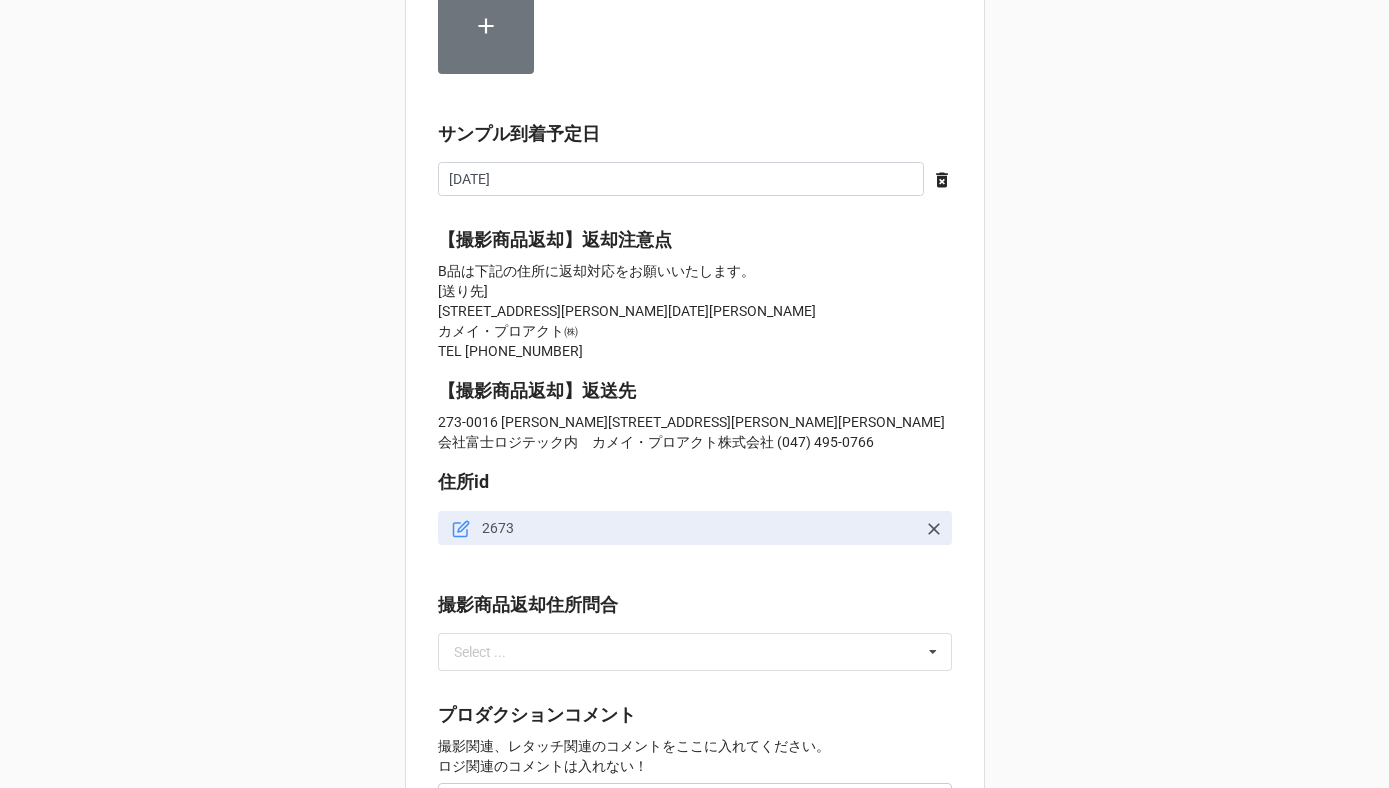 scroll, scrollTop: 2153, scrollLeft: 0, axis: vertical 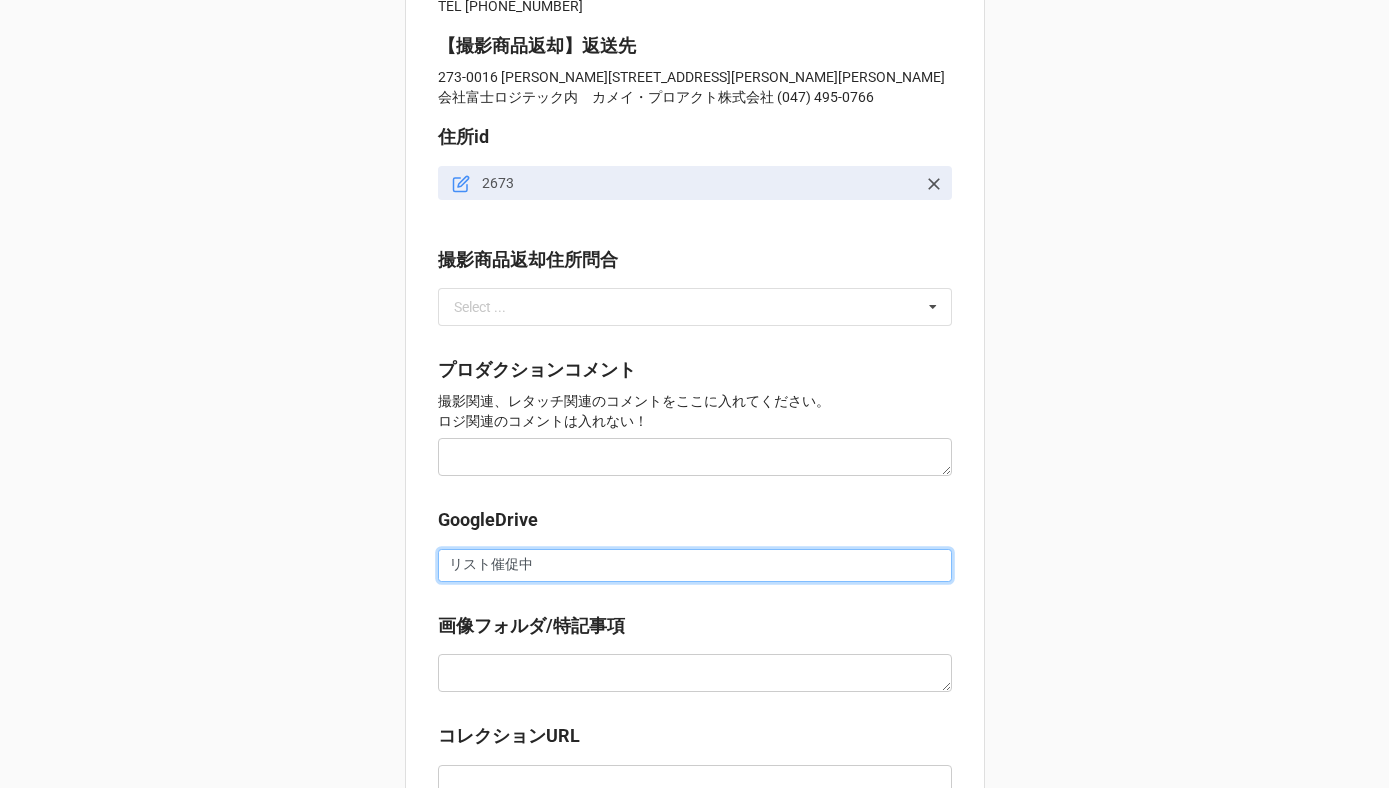 drag, startPoint x: 544, startPoint y: 567, endPoint x: 400, endPoint y: 567, distance: 144 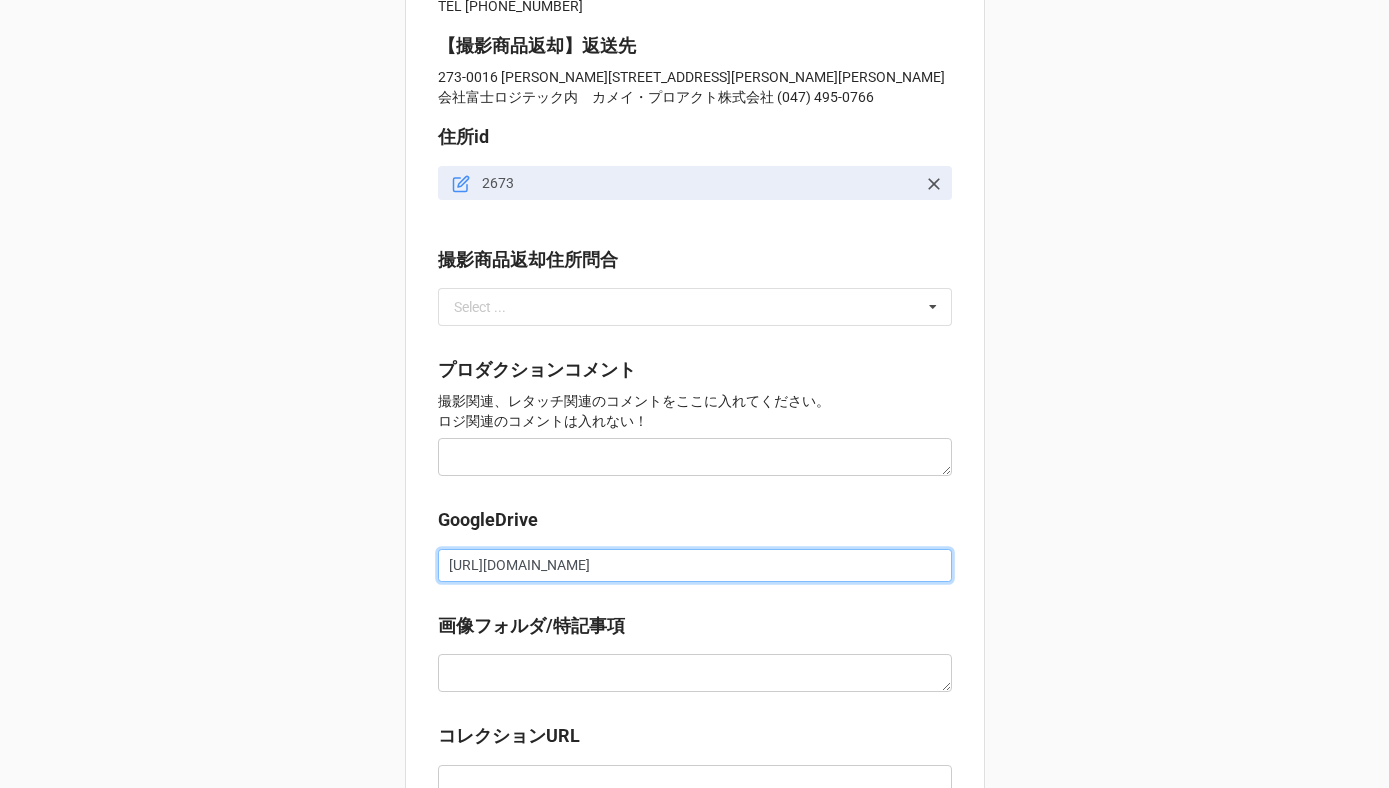 scroll, scrollTop: 0, scrollLeft: 303, axis: horizontal 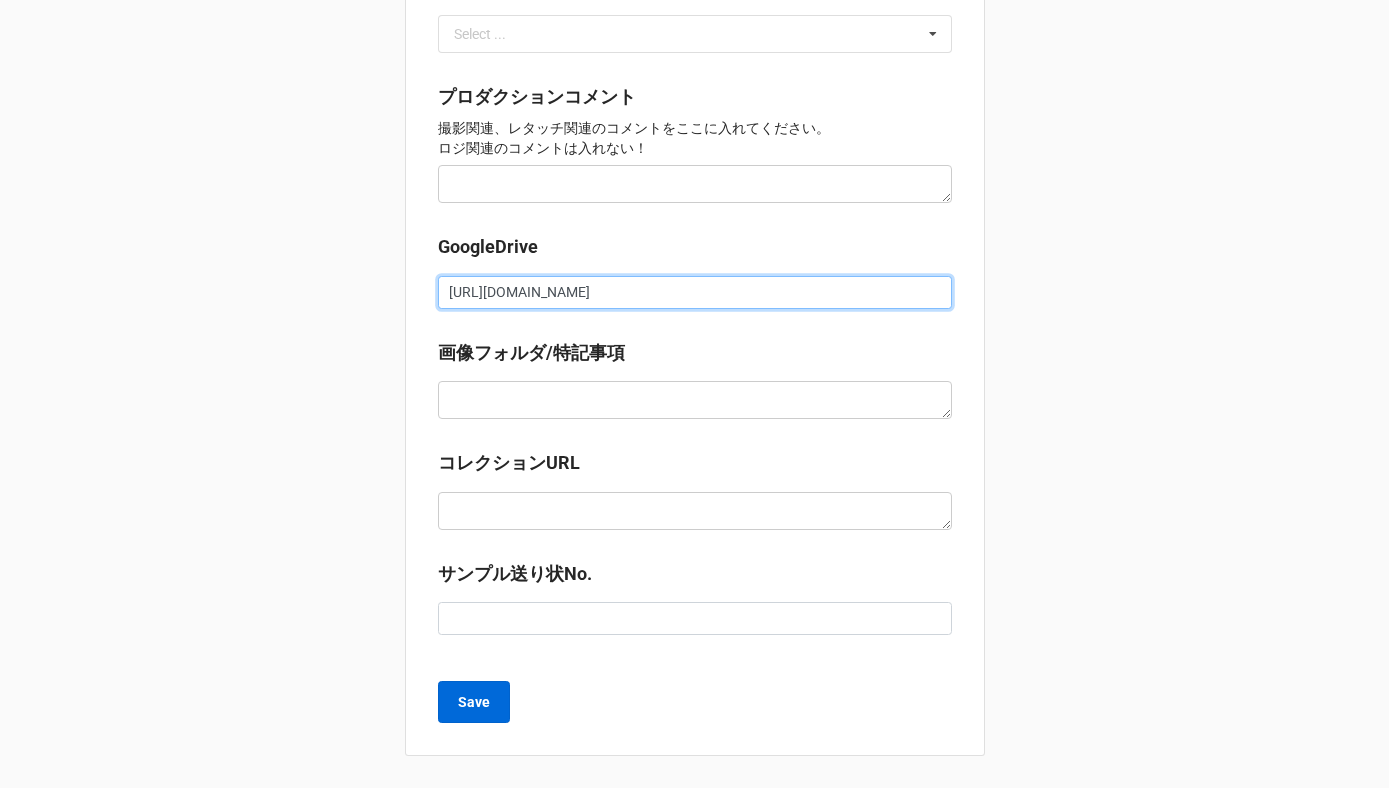 type on "[URL][DOMAIN_NAME]" 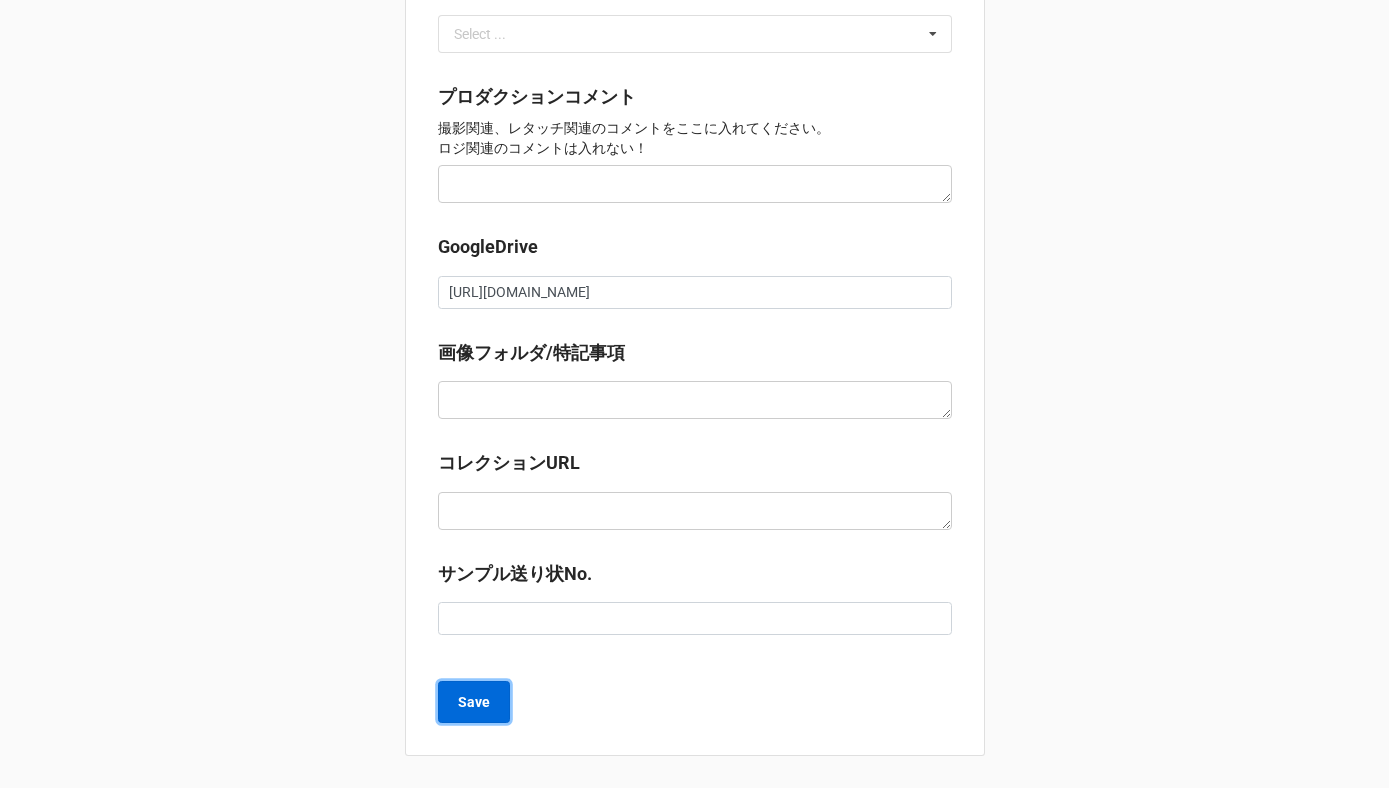 click on "Save" at bounding box center [474, 702] 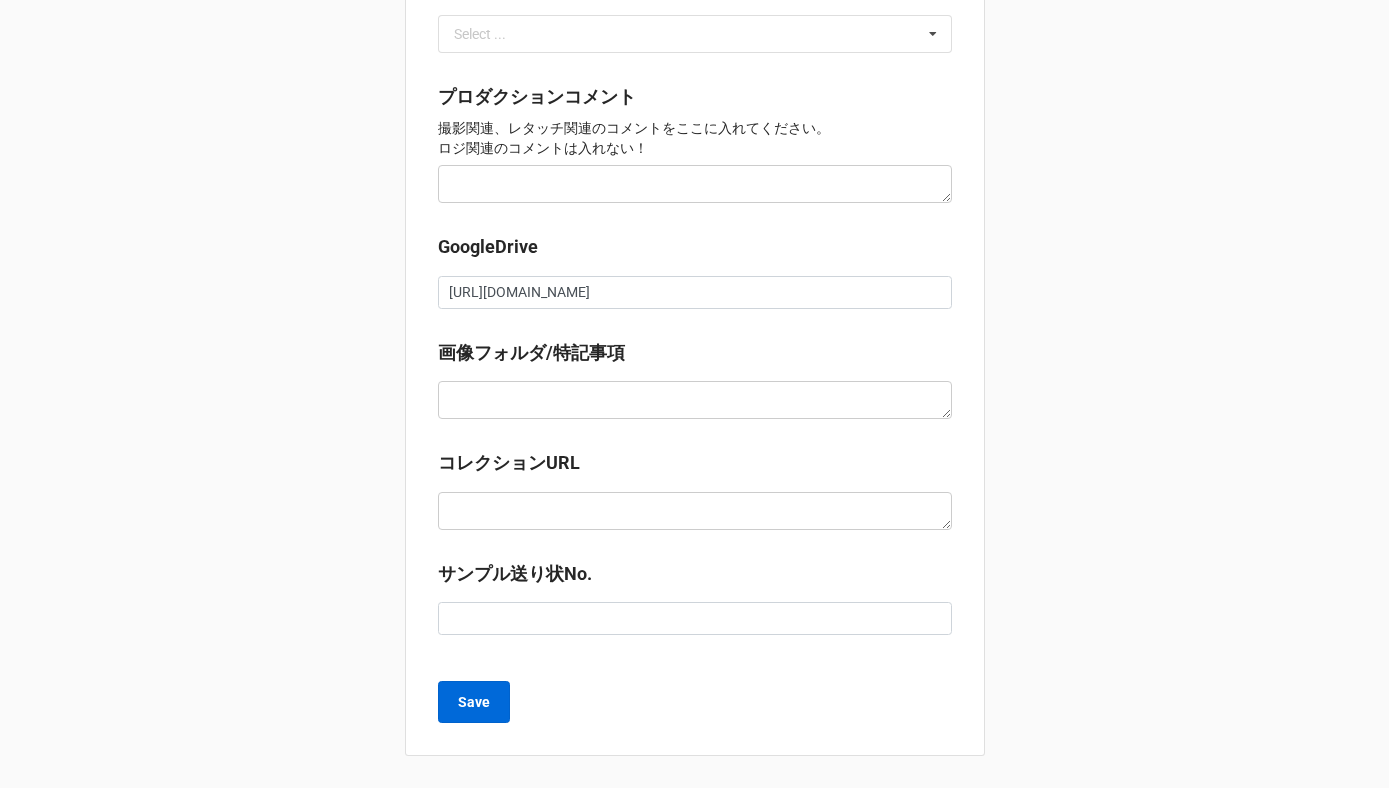 scroll, scrollTop: 0, scrollLeft: 0, axis: both 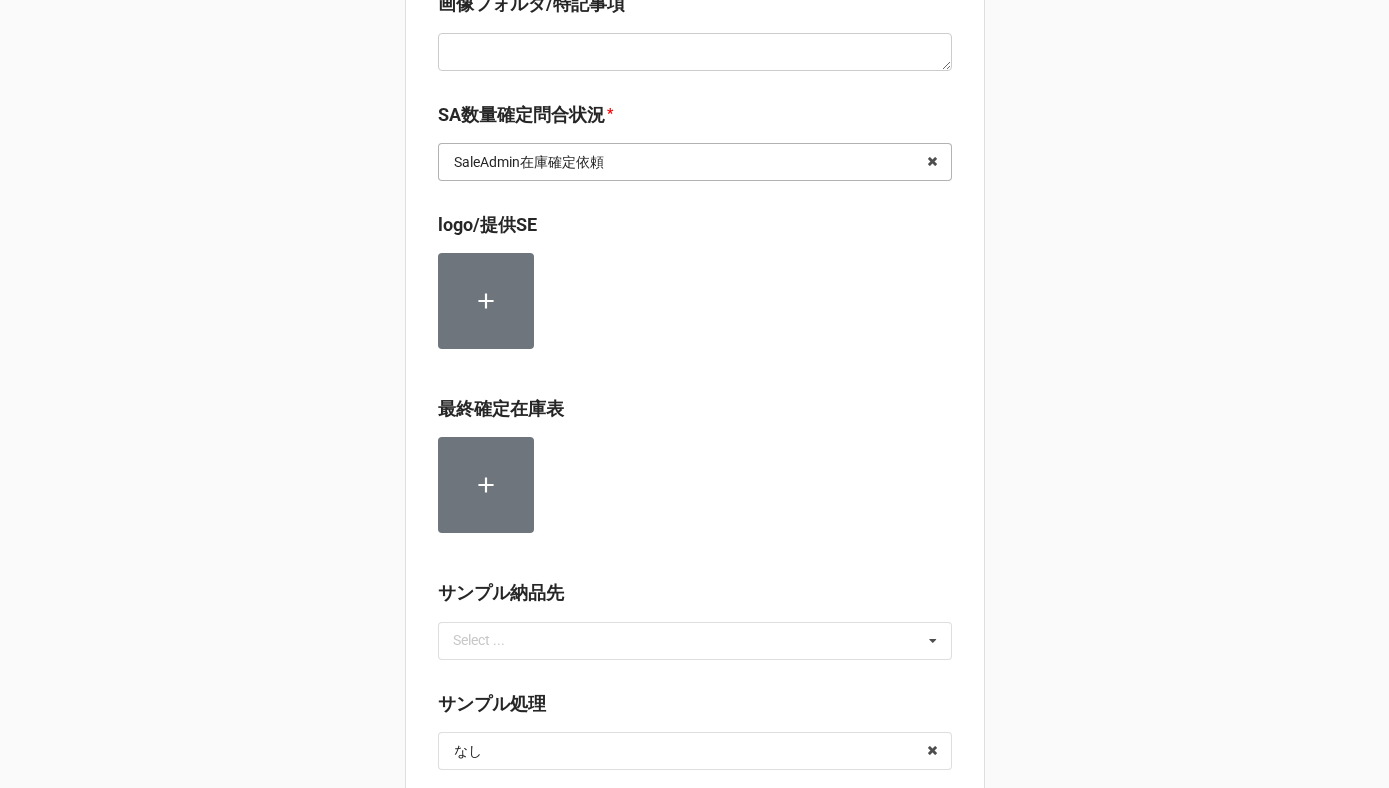 click at bounding box center [696, 162] 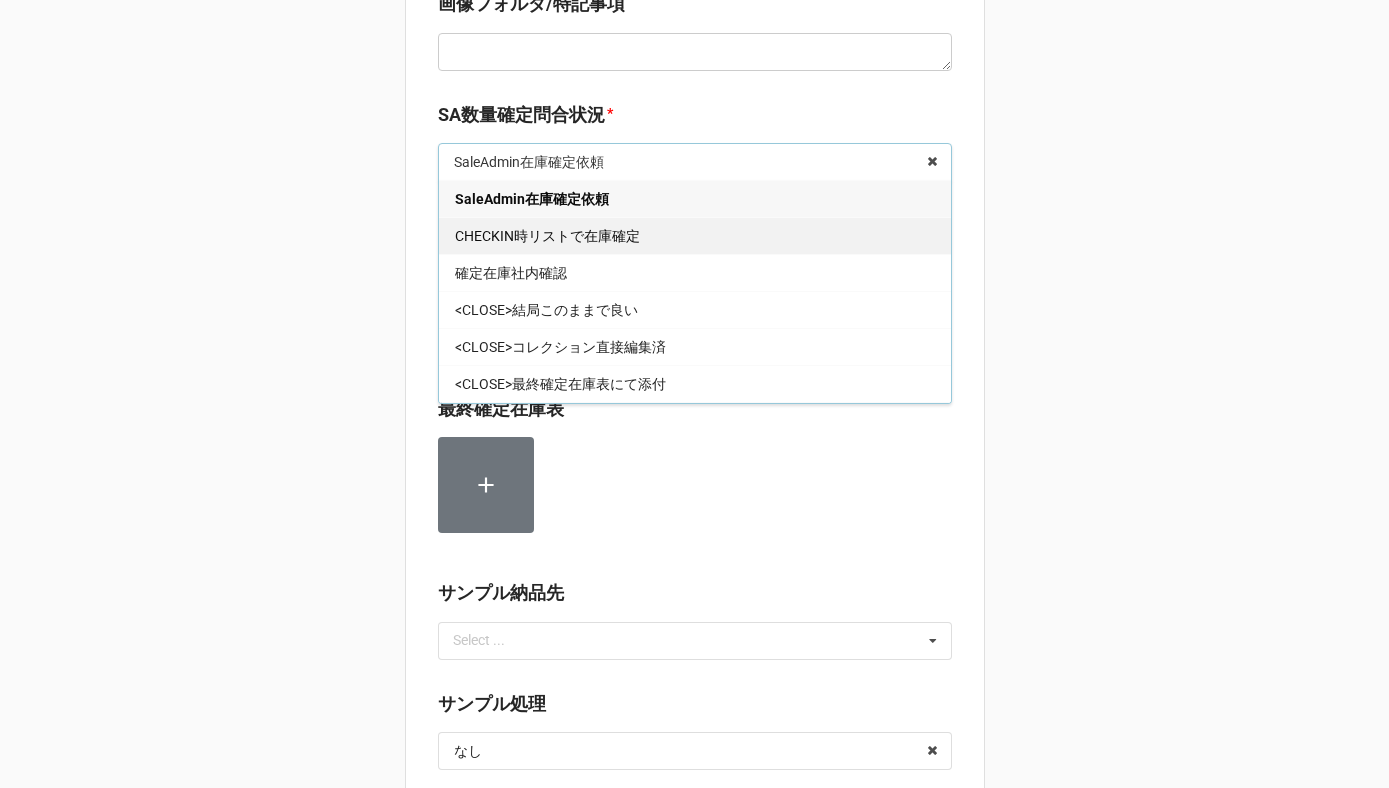 click on "CHECKIN時リストで在庫確定" at bounding box center [547, 236] 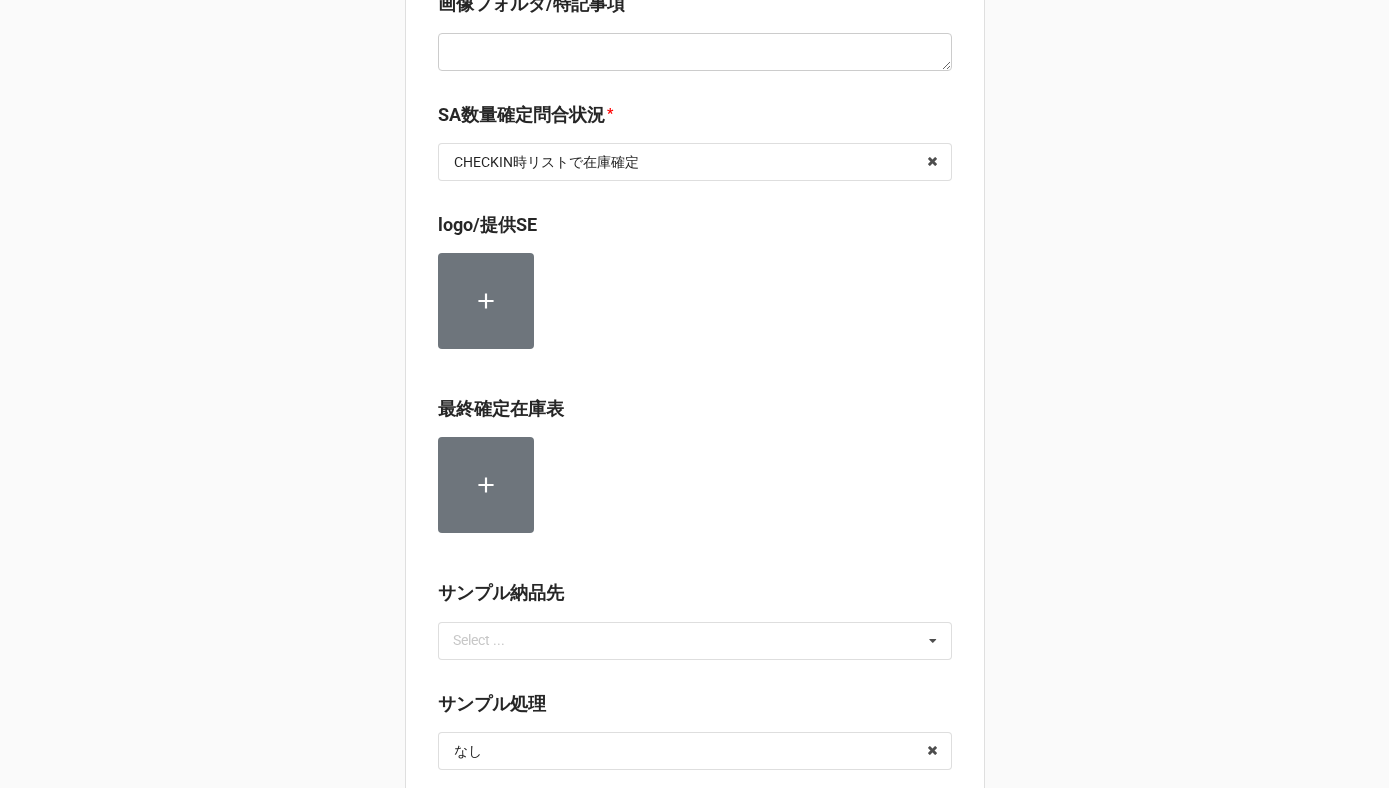 click on "最終確定在庫表" at bounding box center (695, 412) 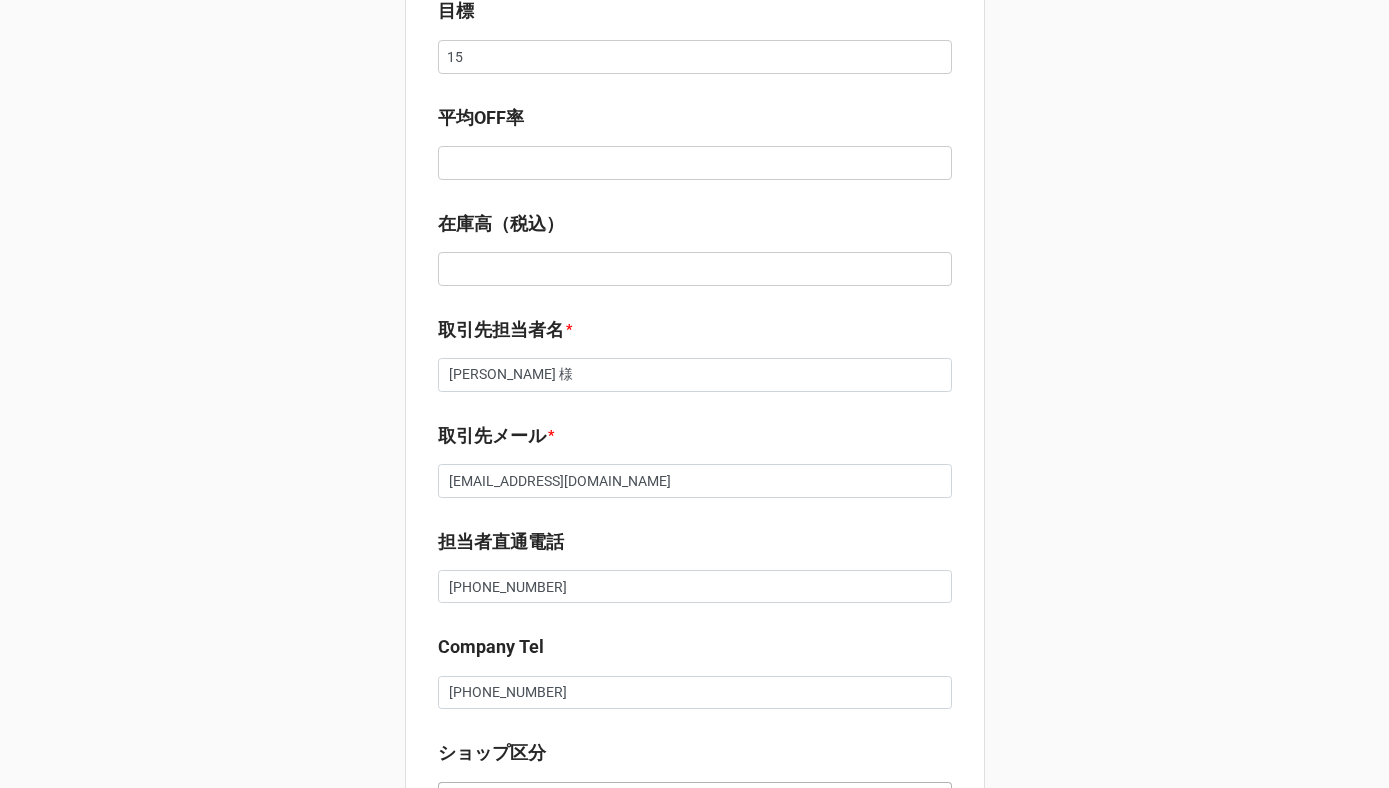 scroll, scrollTop: 2171, scrollLeft: 0, axis: vertical 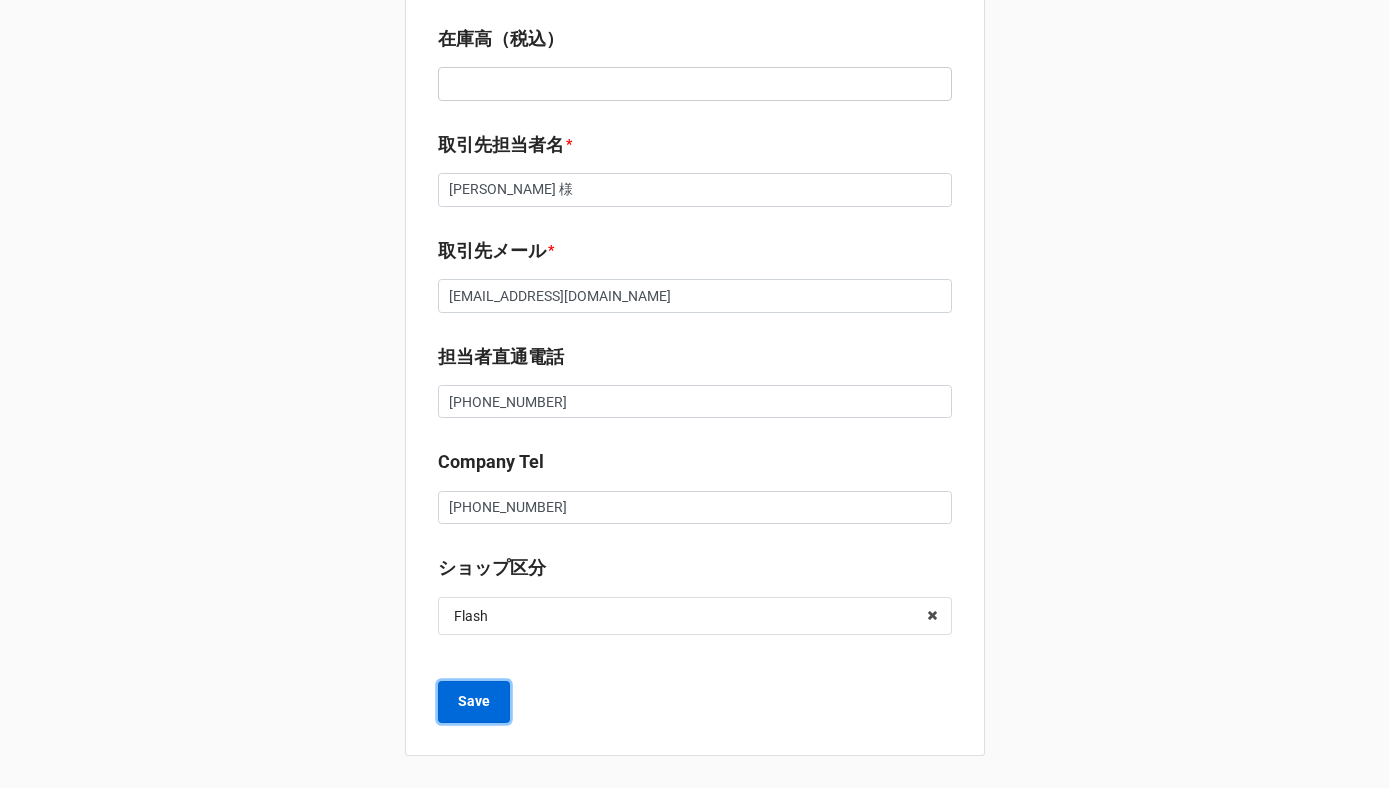 click on "Save" at bounding box center [474, 701] 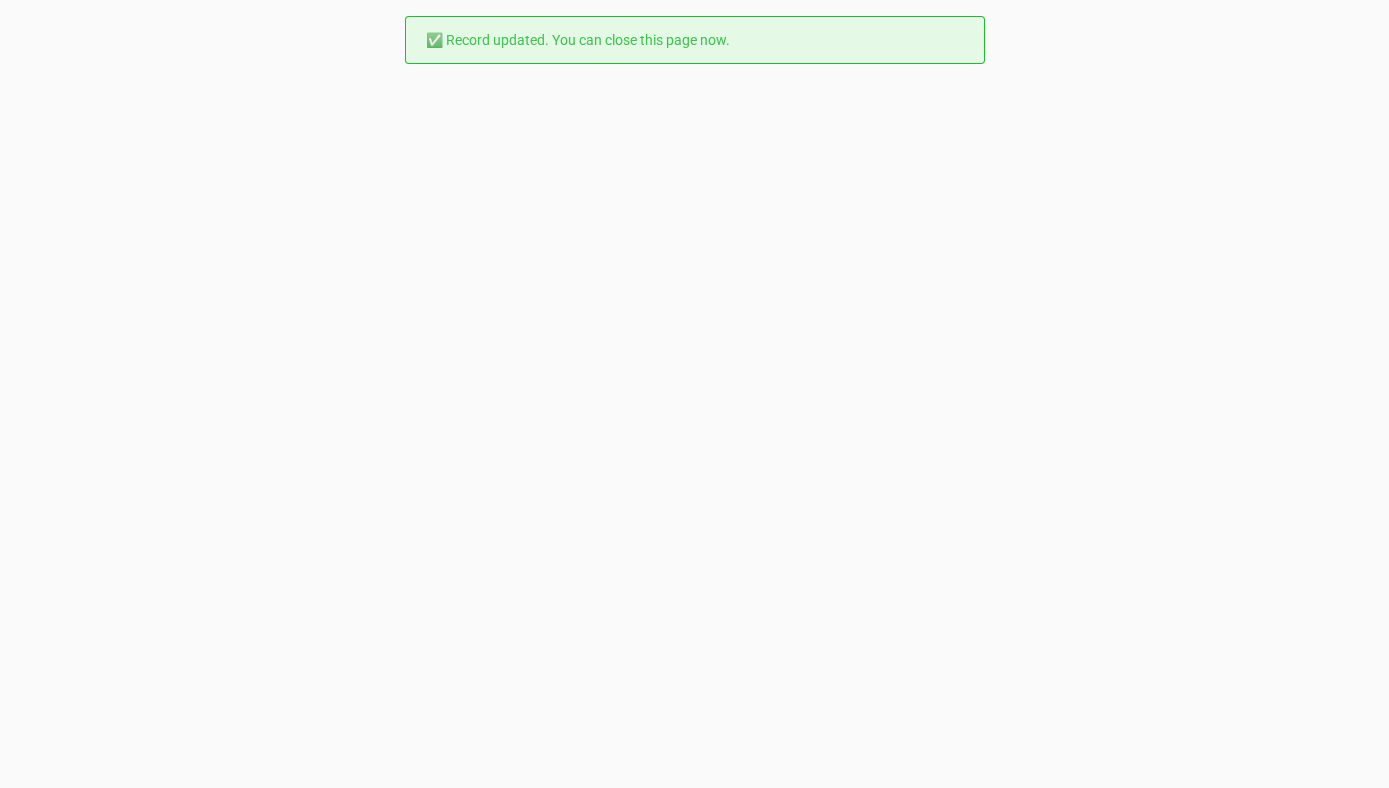 scroll, scrollTop: 0, scrollLeft: 0, axis: both 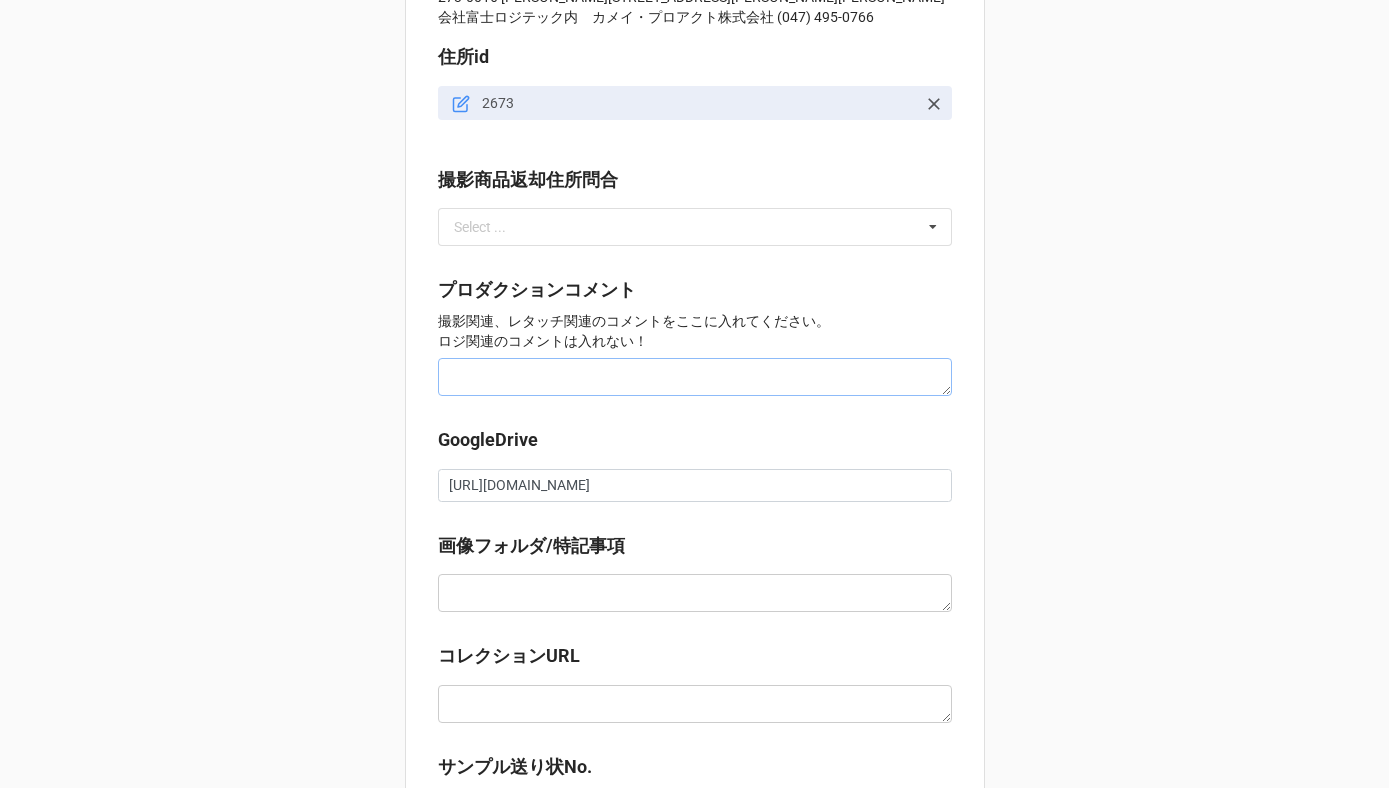 click at bounding box center [695, 377] 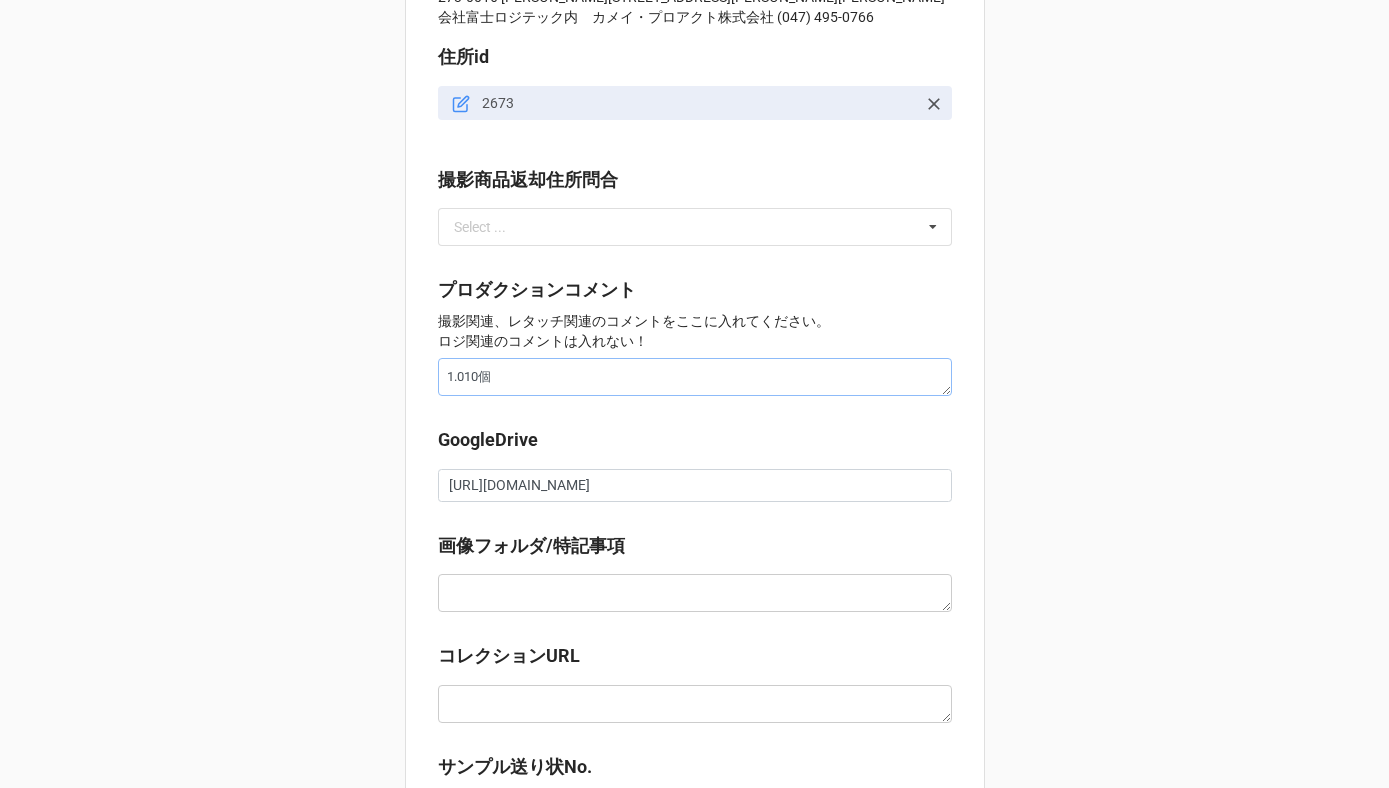 click on "1.010個" at bounding box center (695, 377) 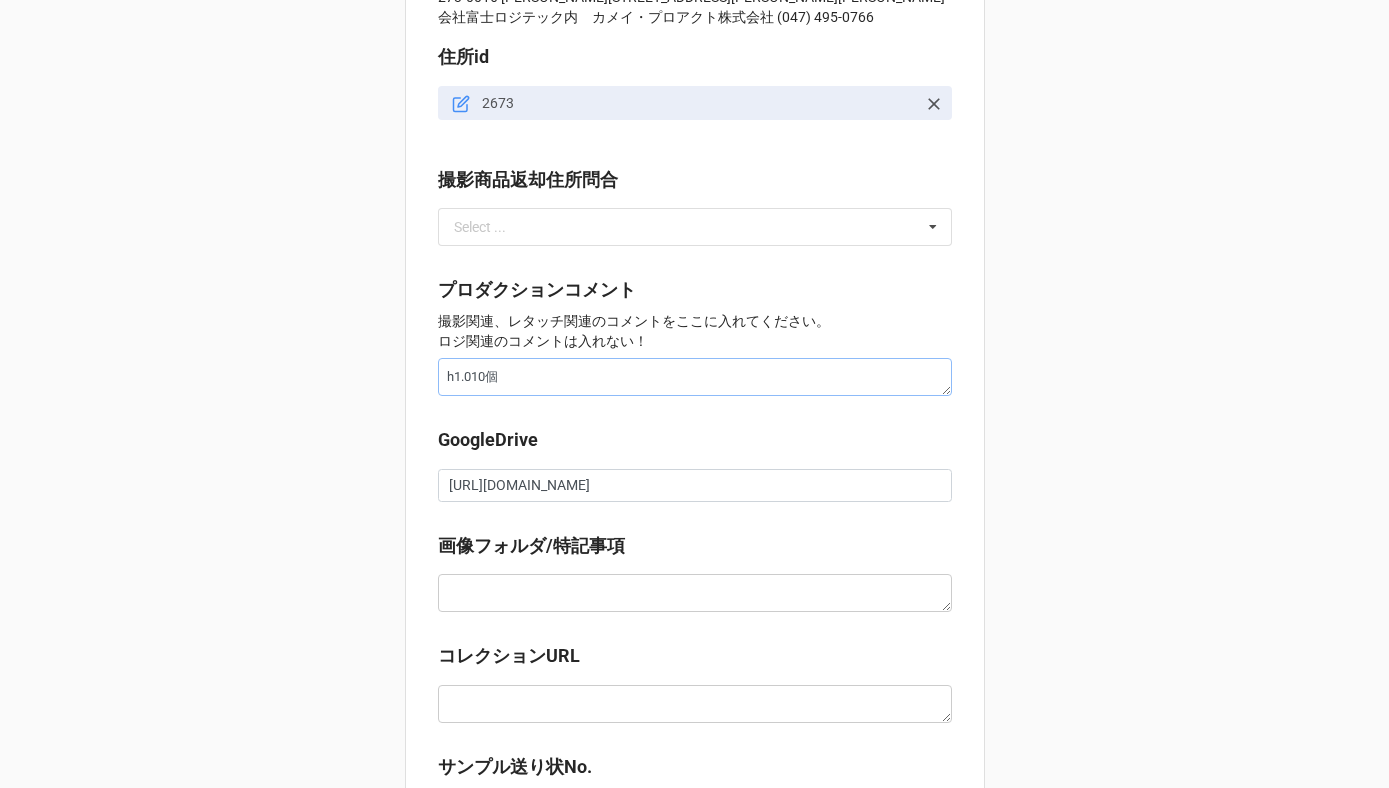 type on "x" 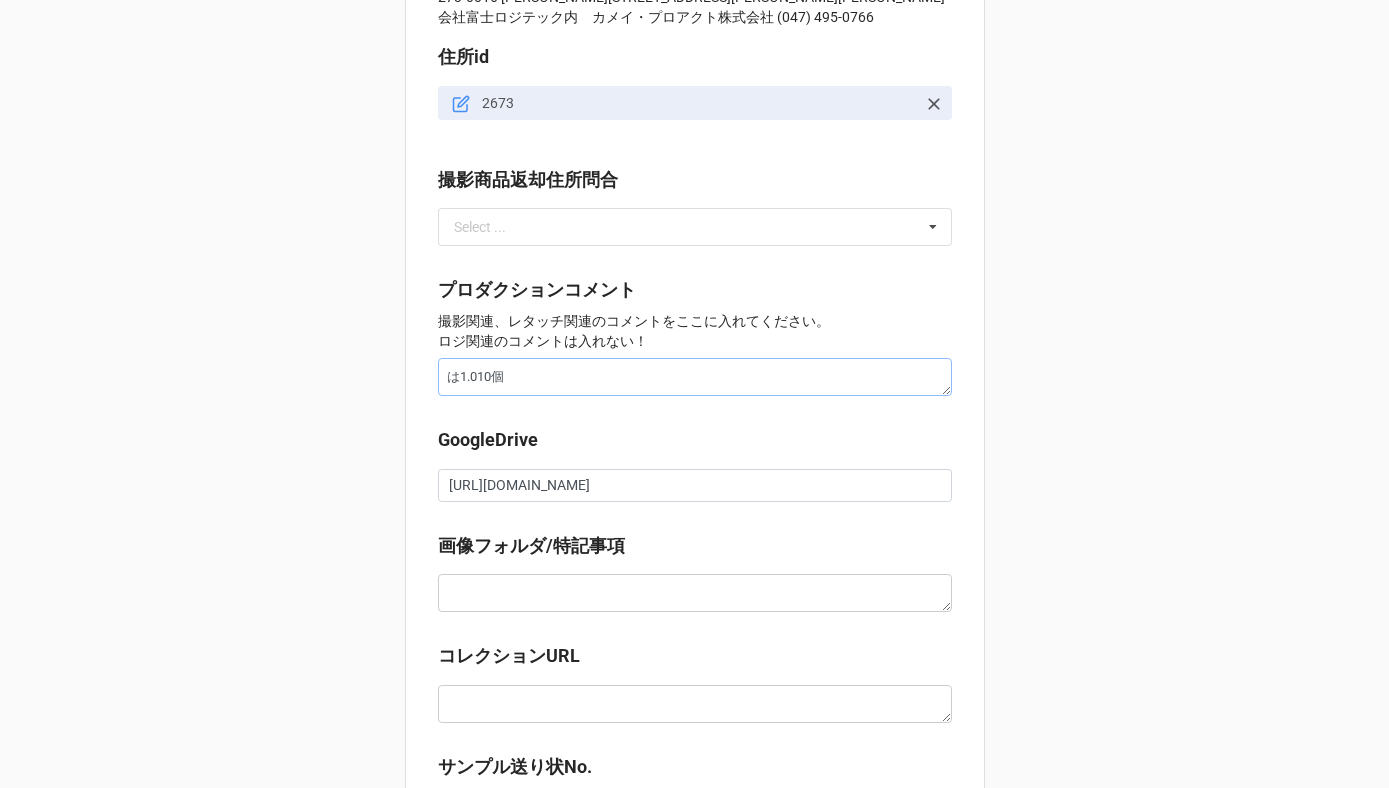 type on "はn1.010個" 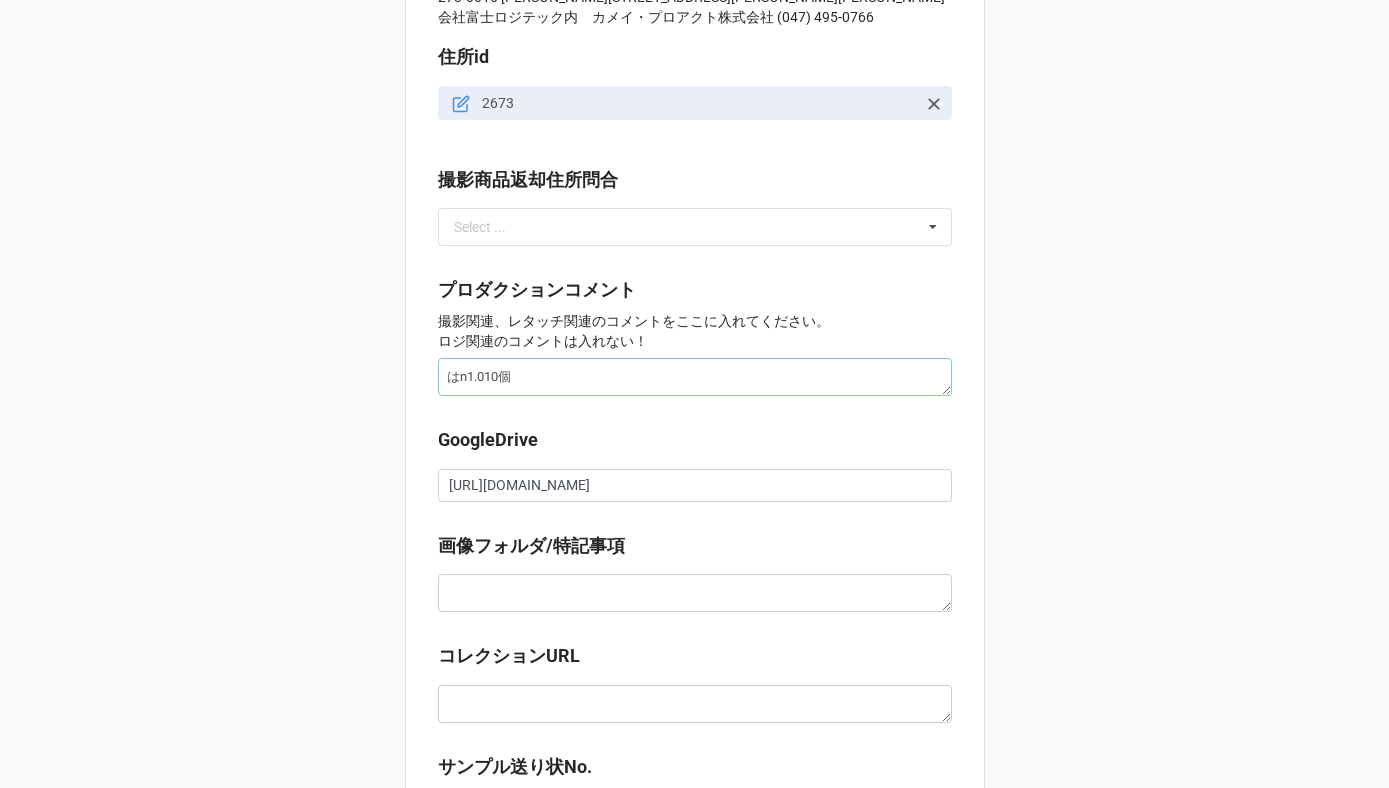 type on "x" 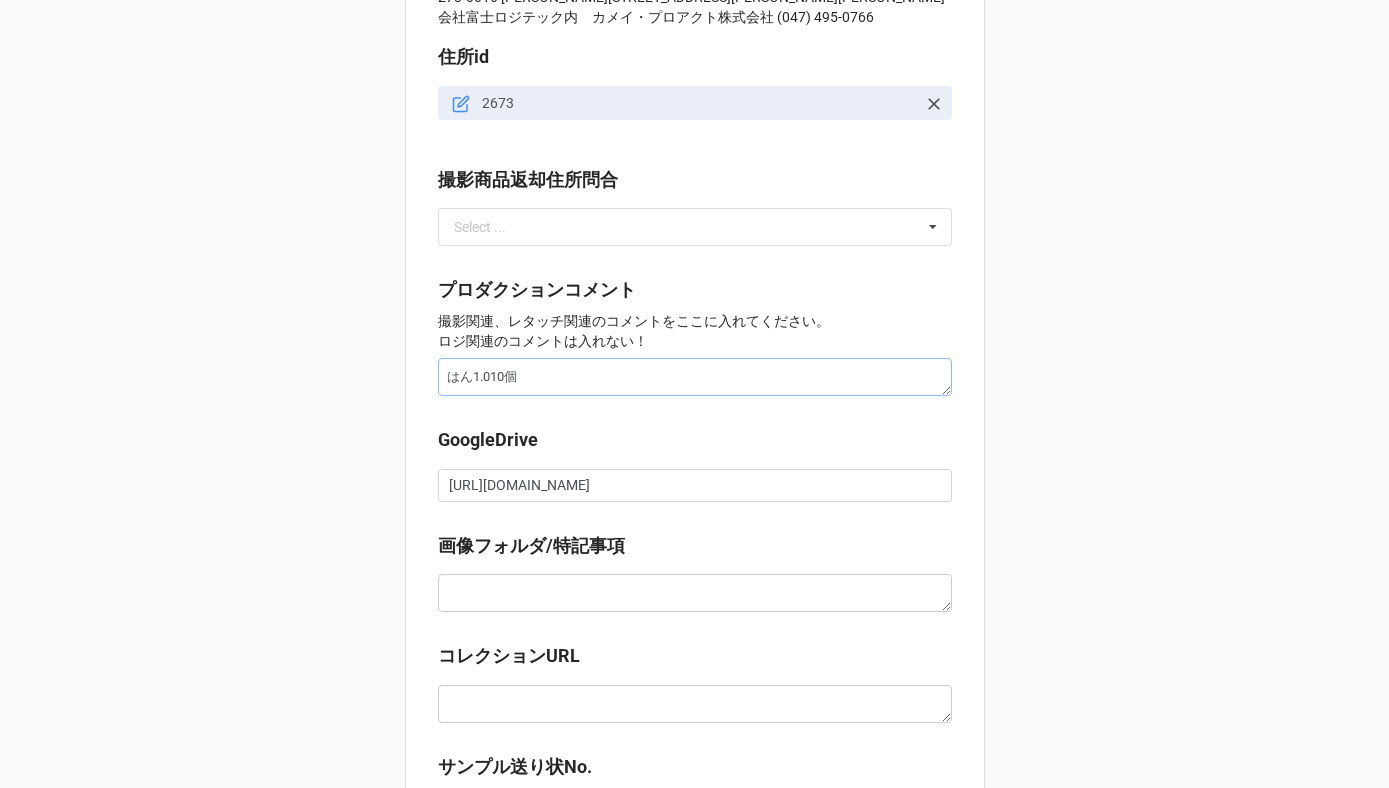 type on "x" 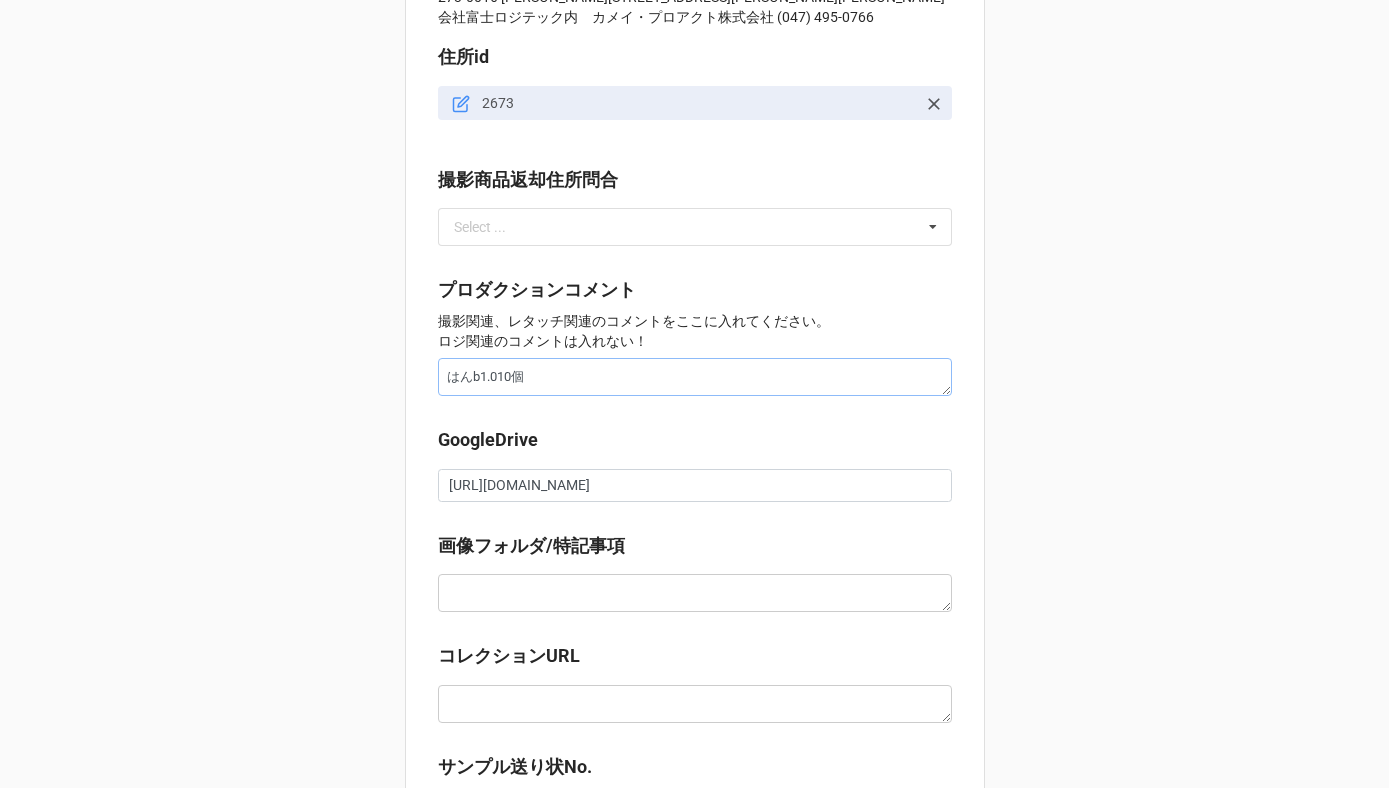 type on "x" 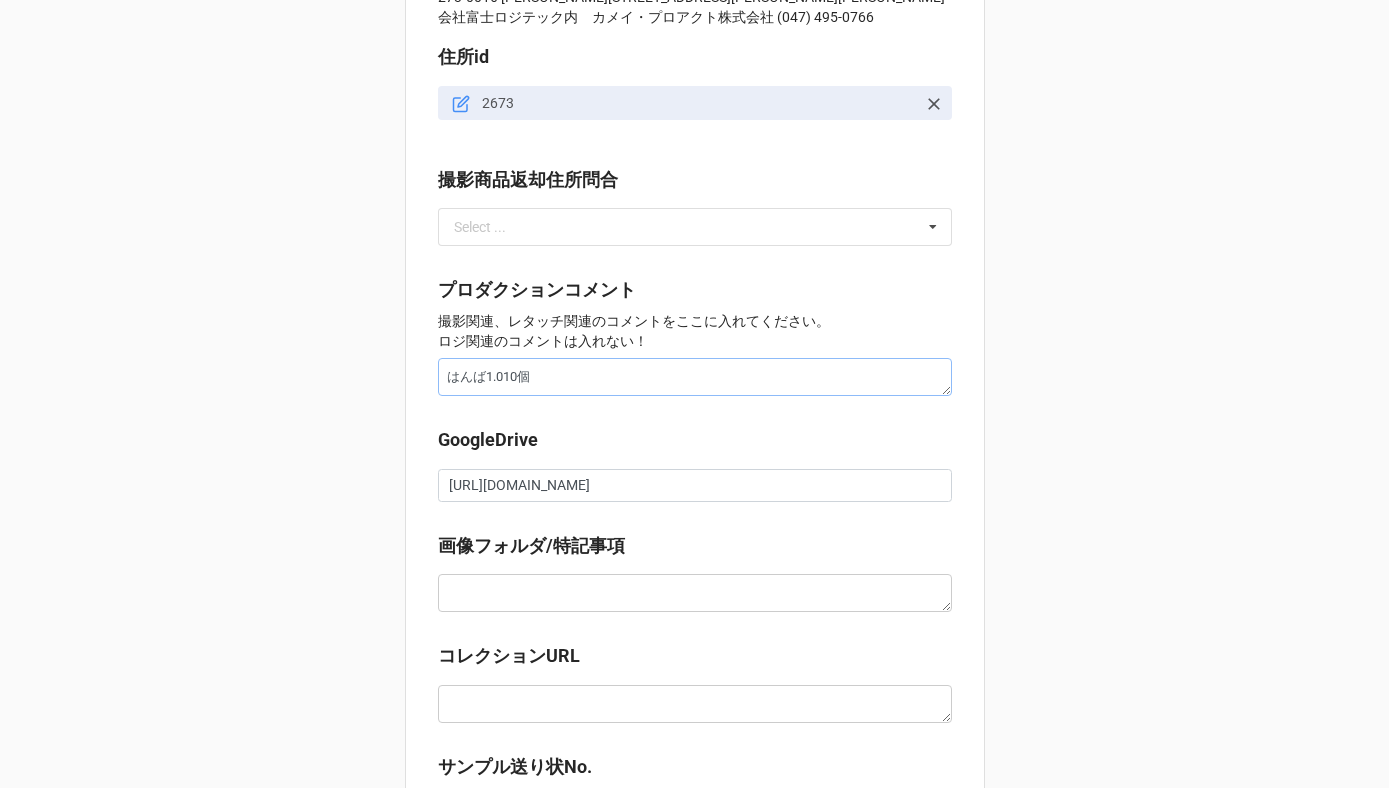 type on "販売1.010個" 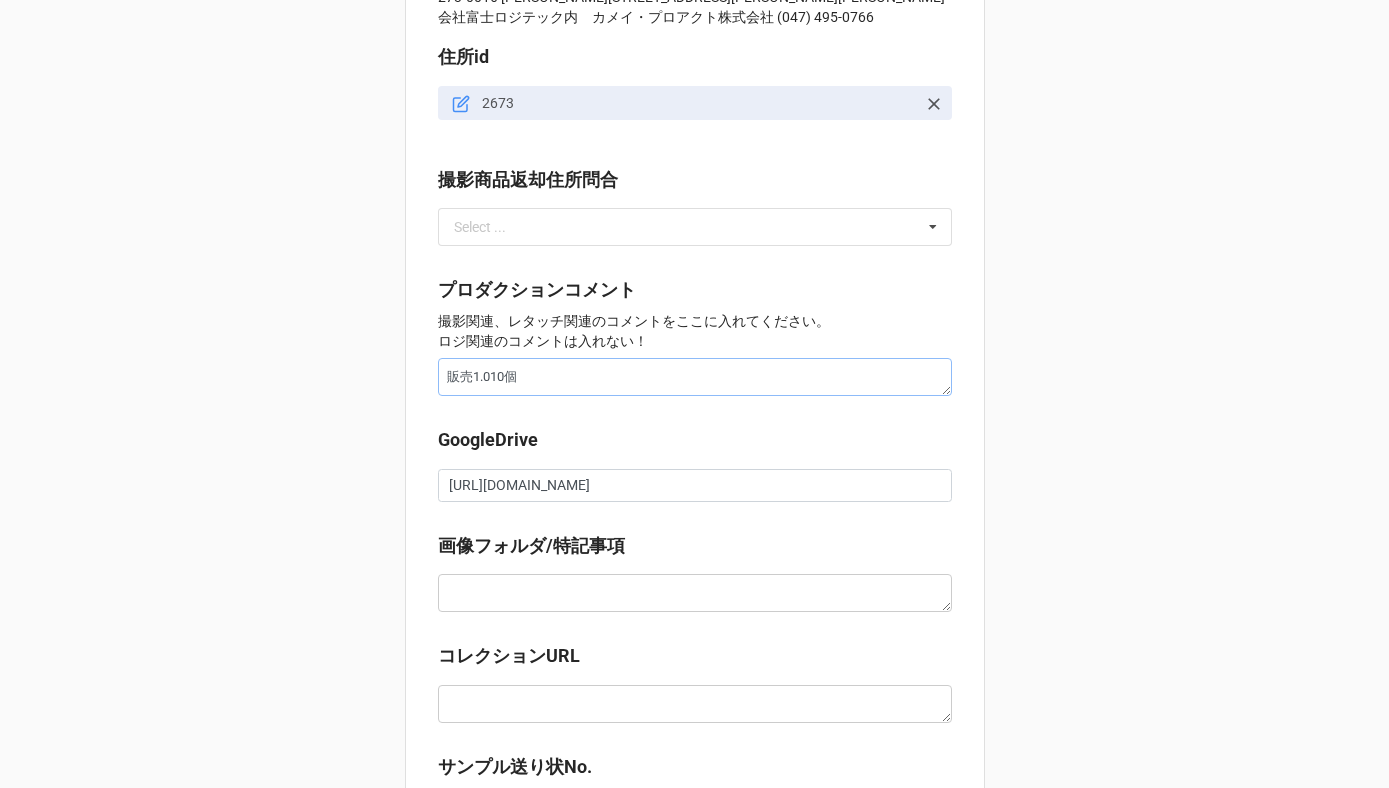 type on "x" 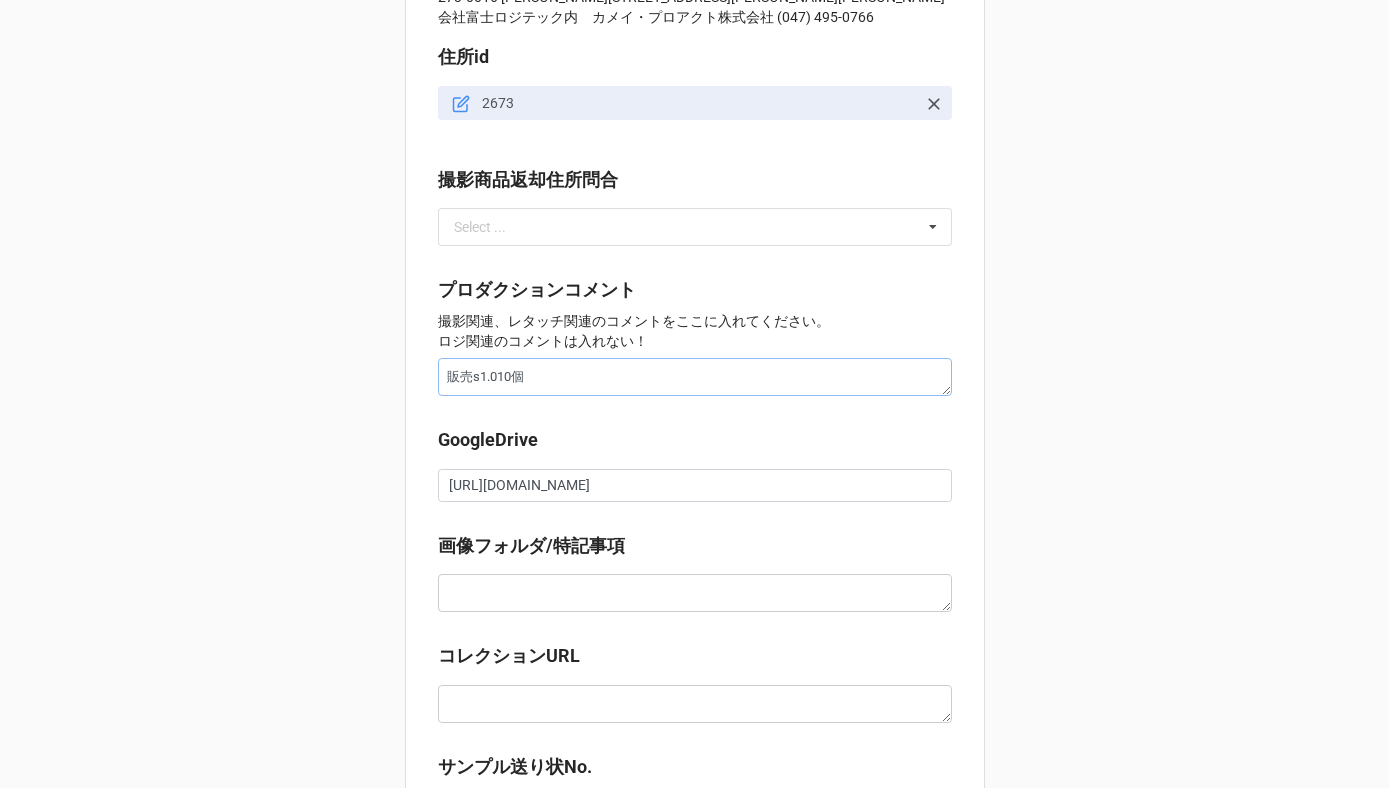 type on "販売す1.010個" 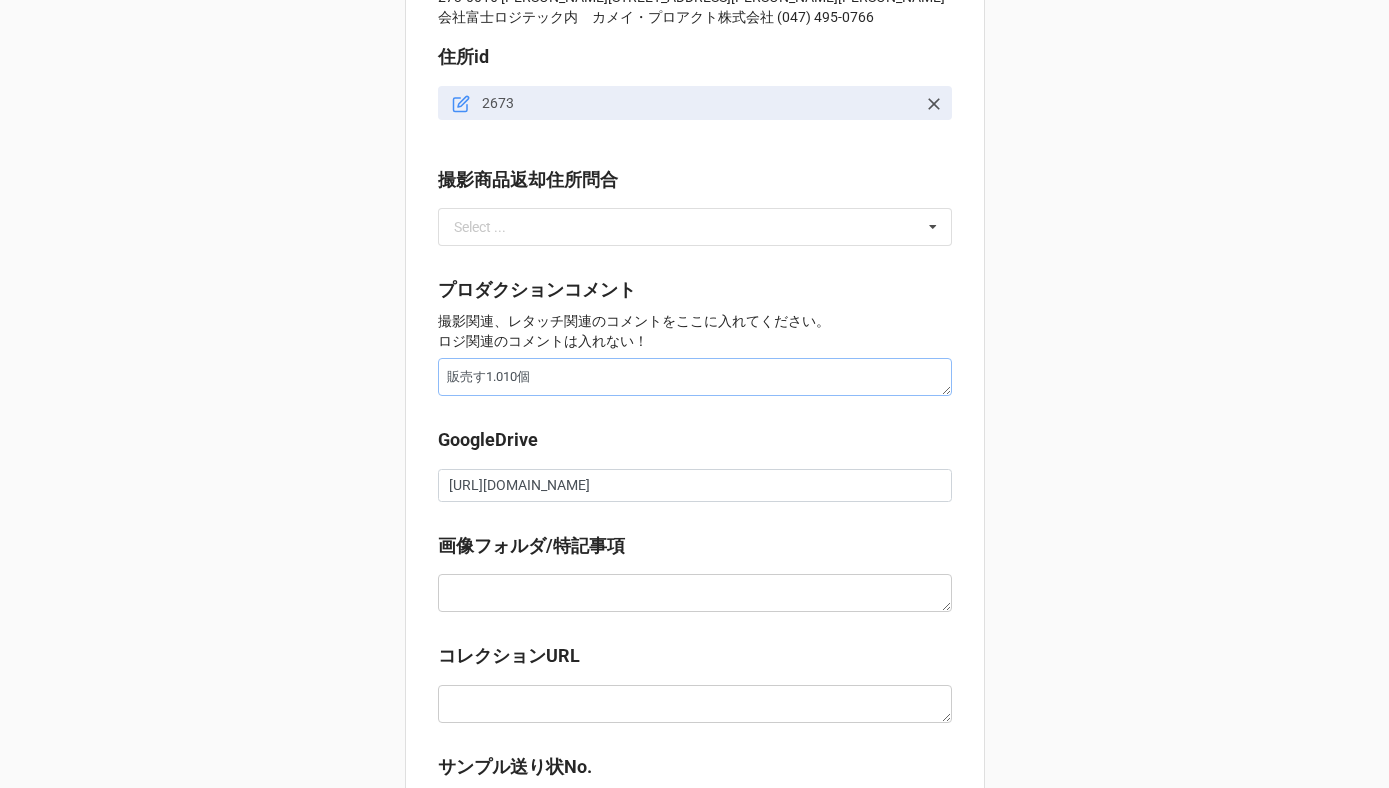 type on "x" 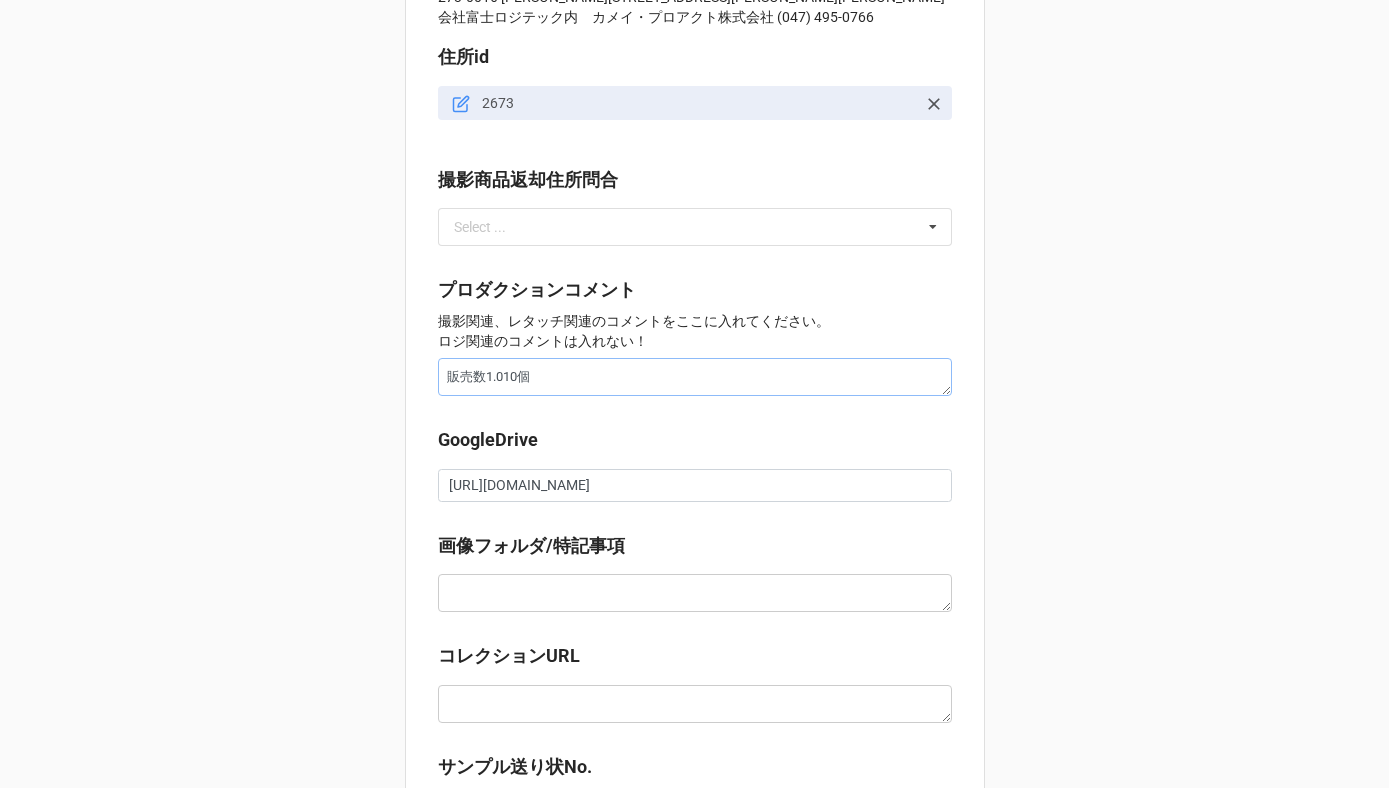 type on "x" 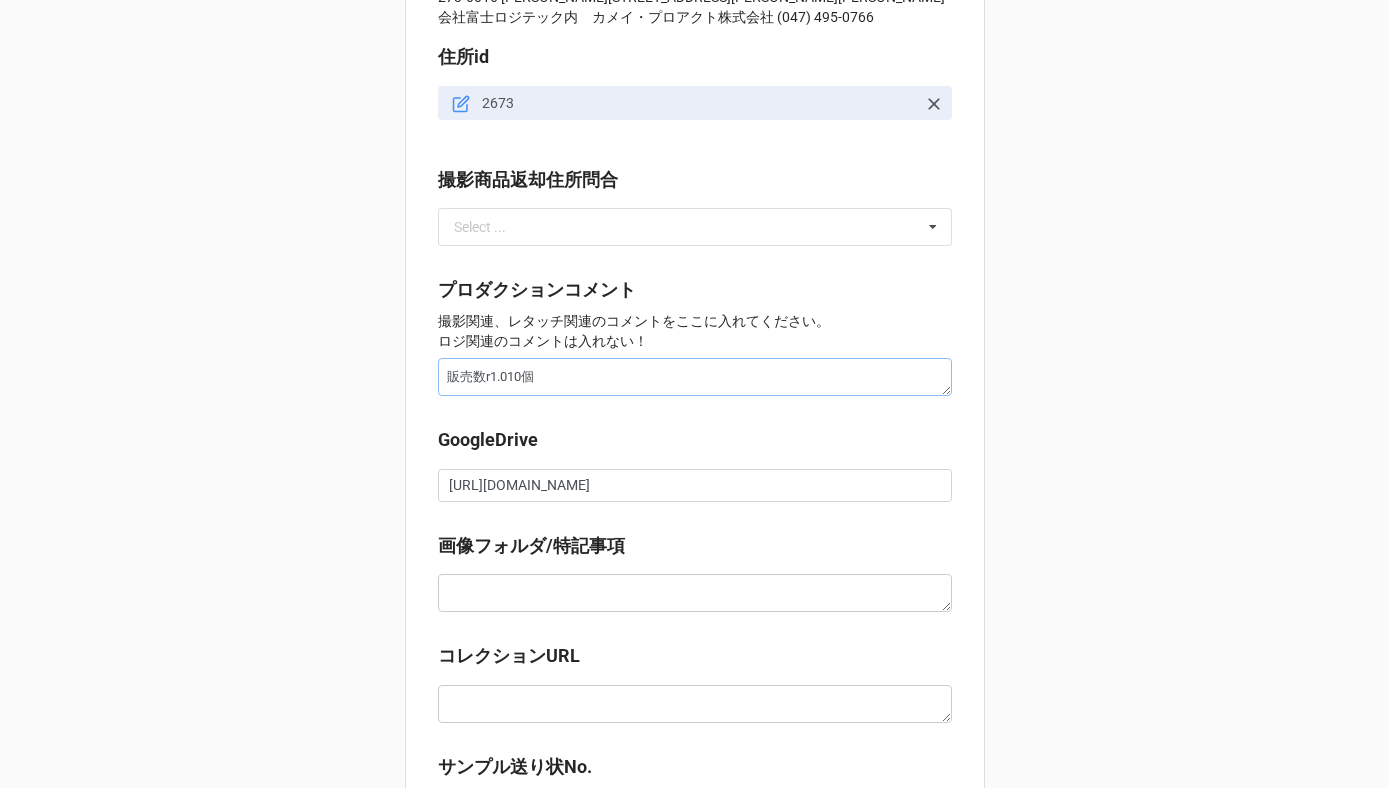 type on "販売数ry1.010個" 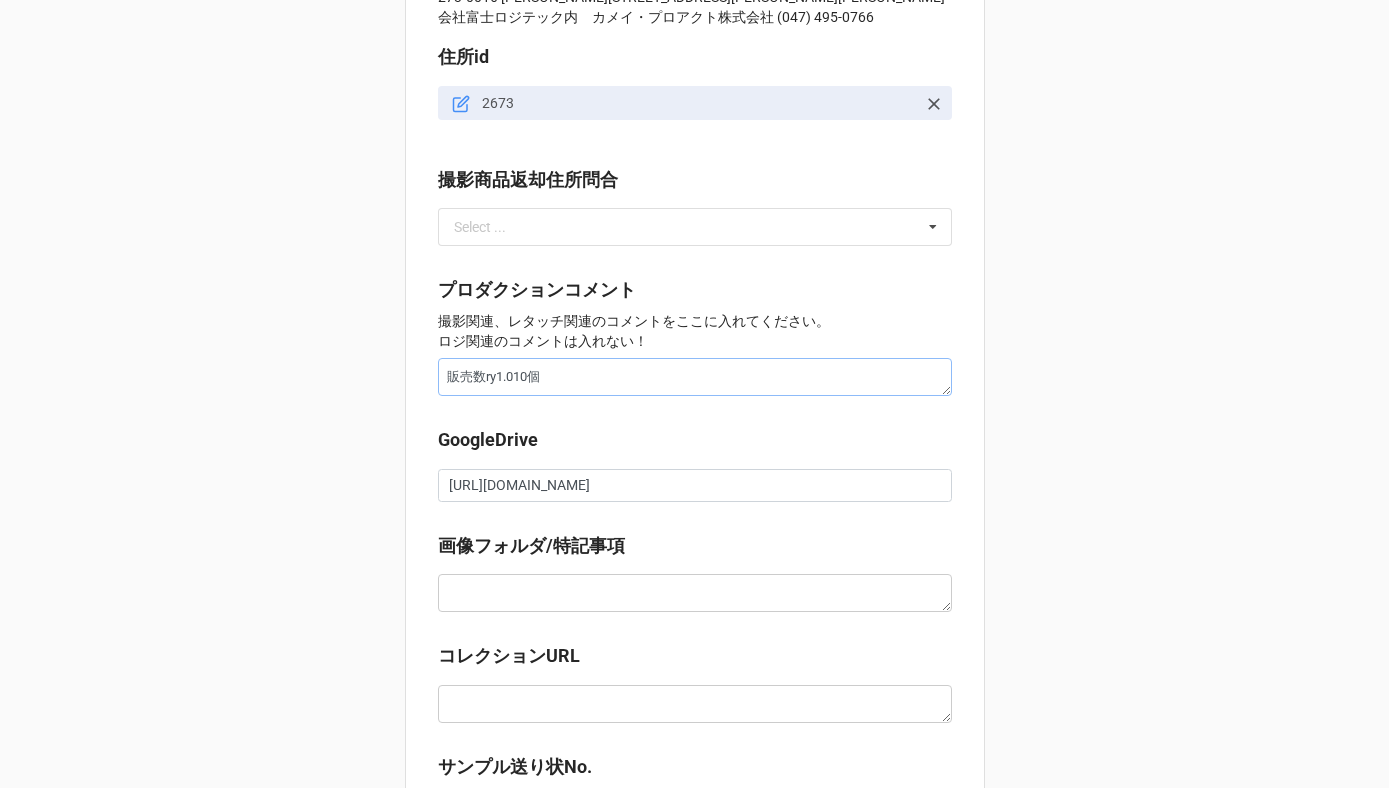 type on "x" 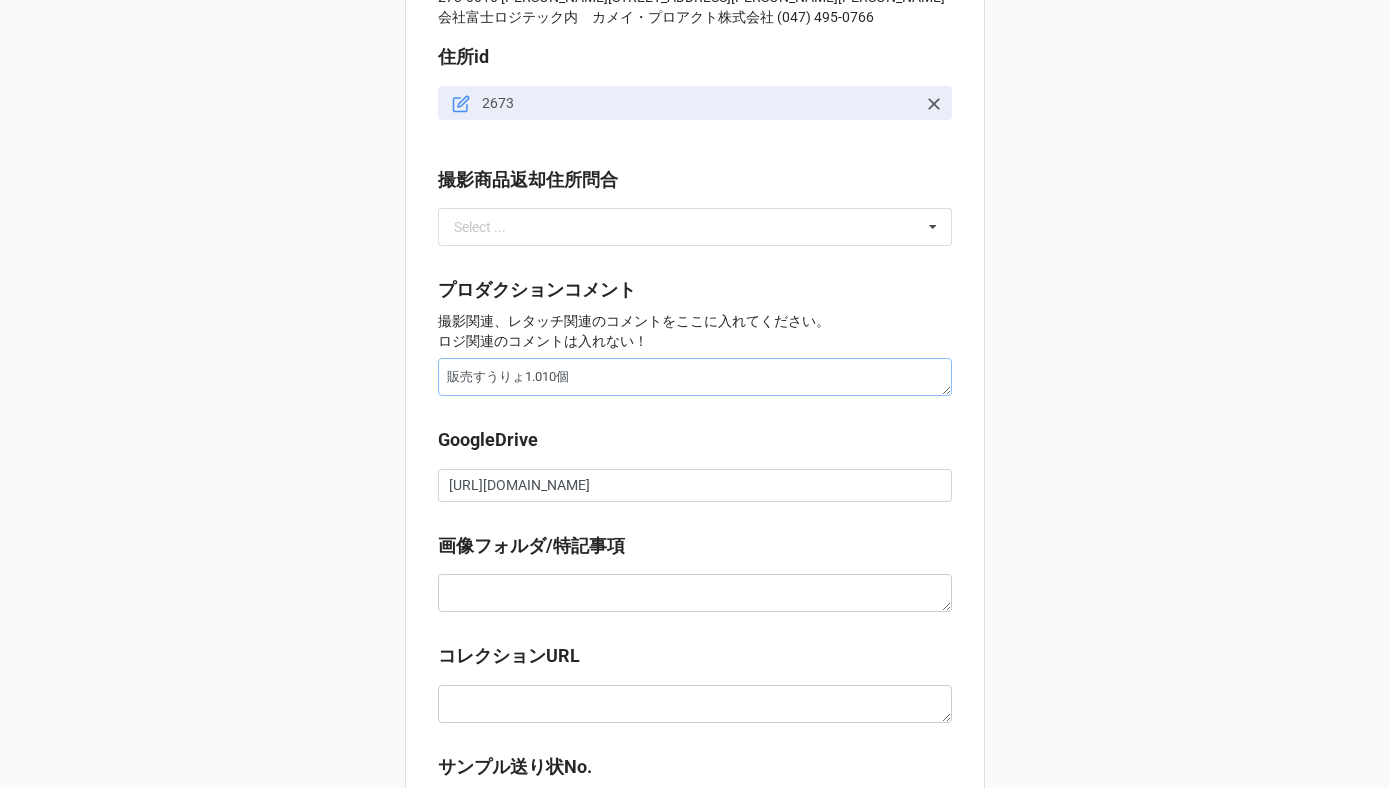 type on "x" 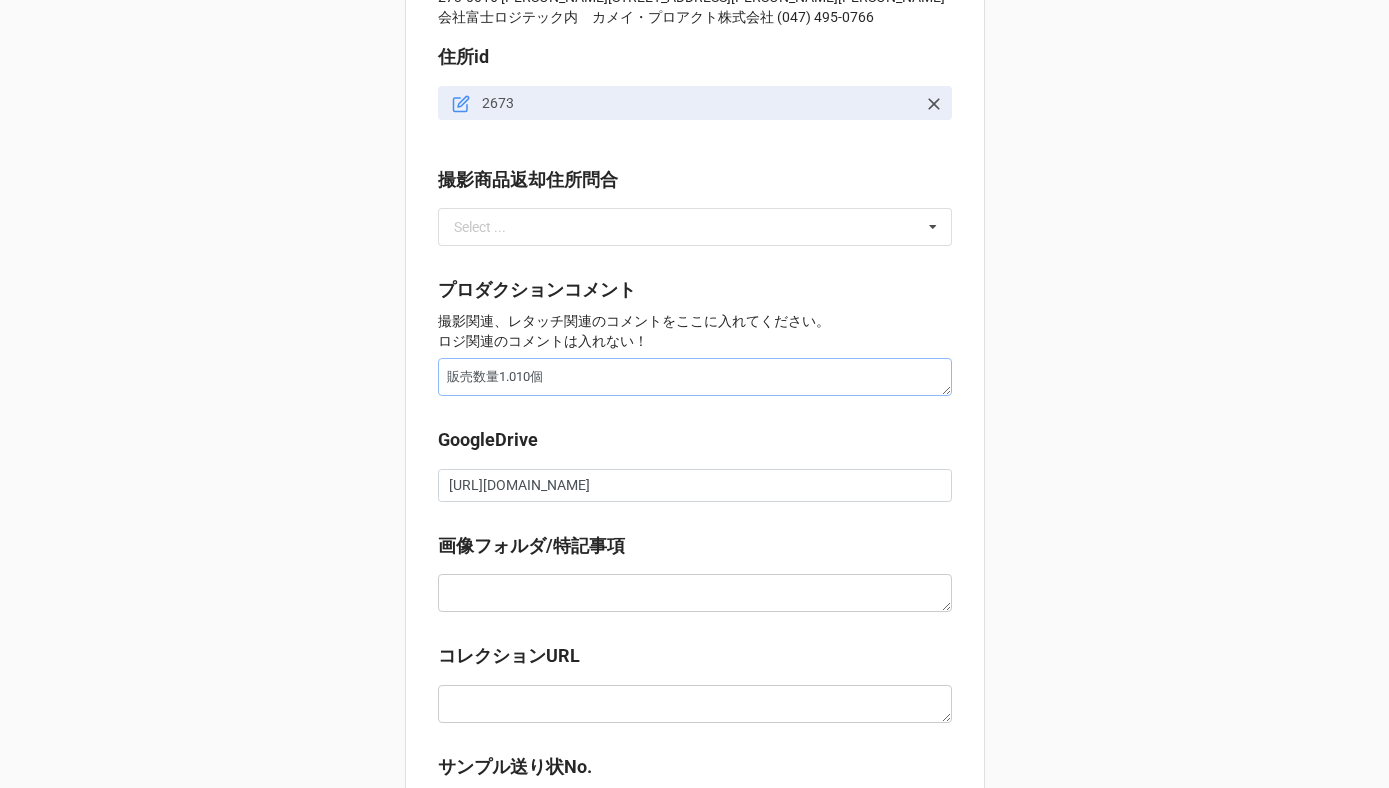 type on "x" 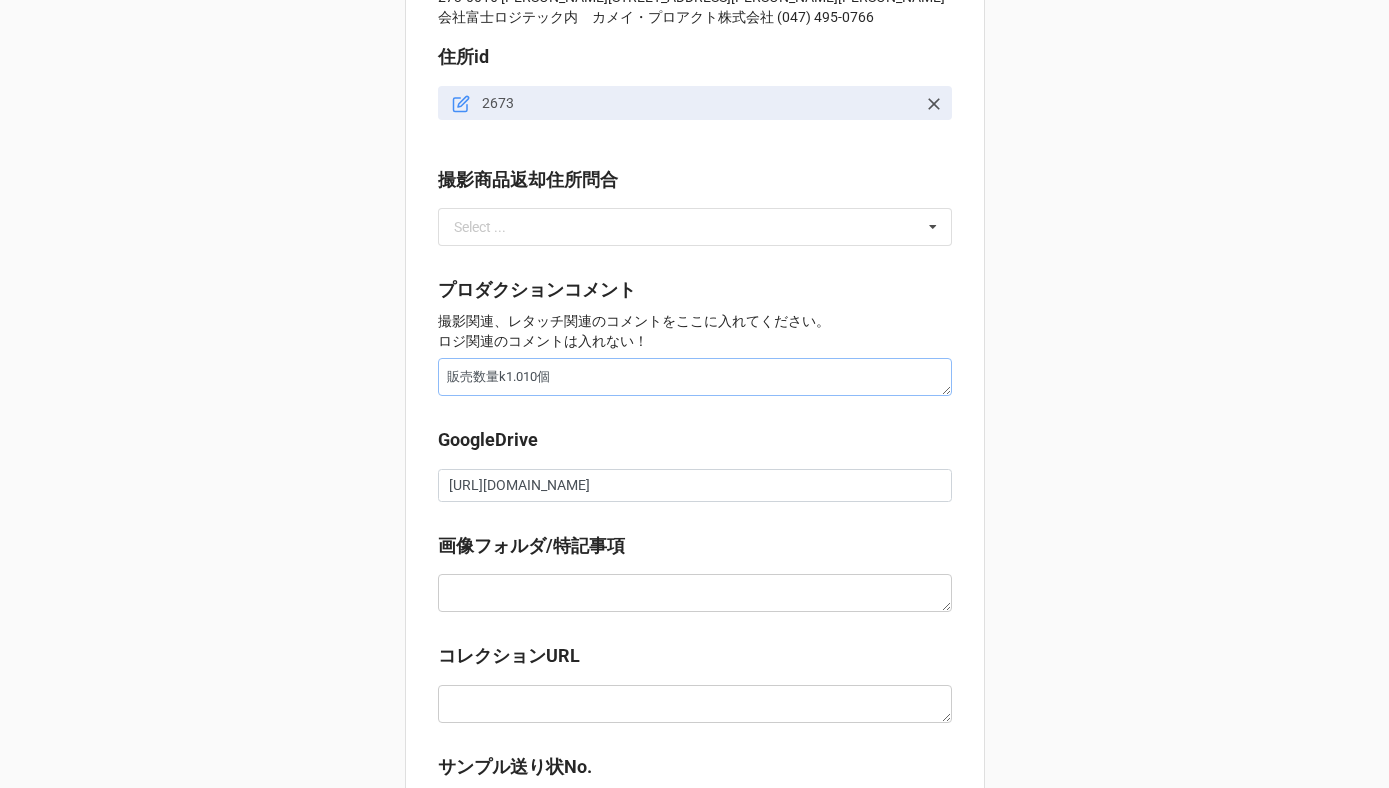 type on "販売数量か1.010個" 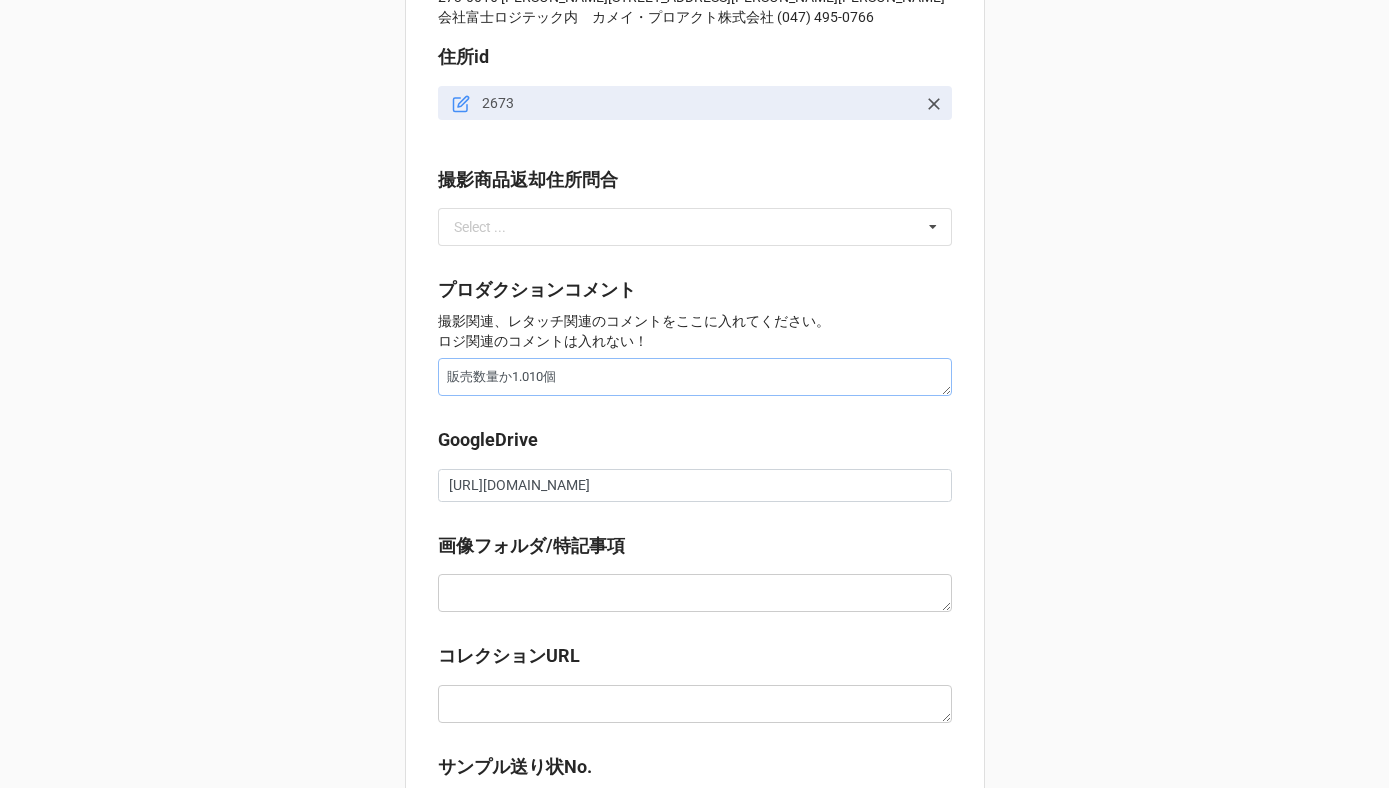 type on "x" 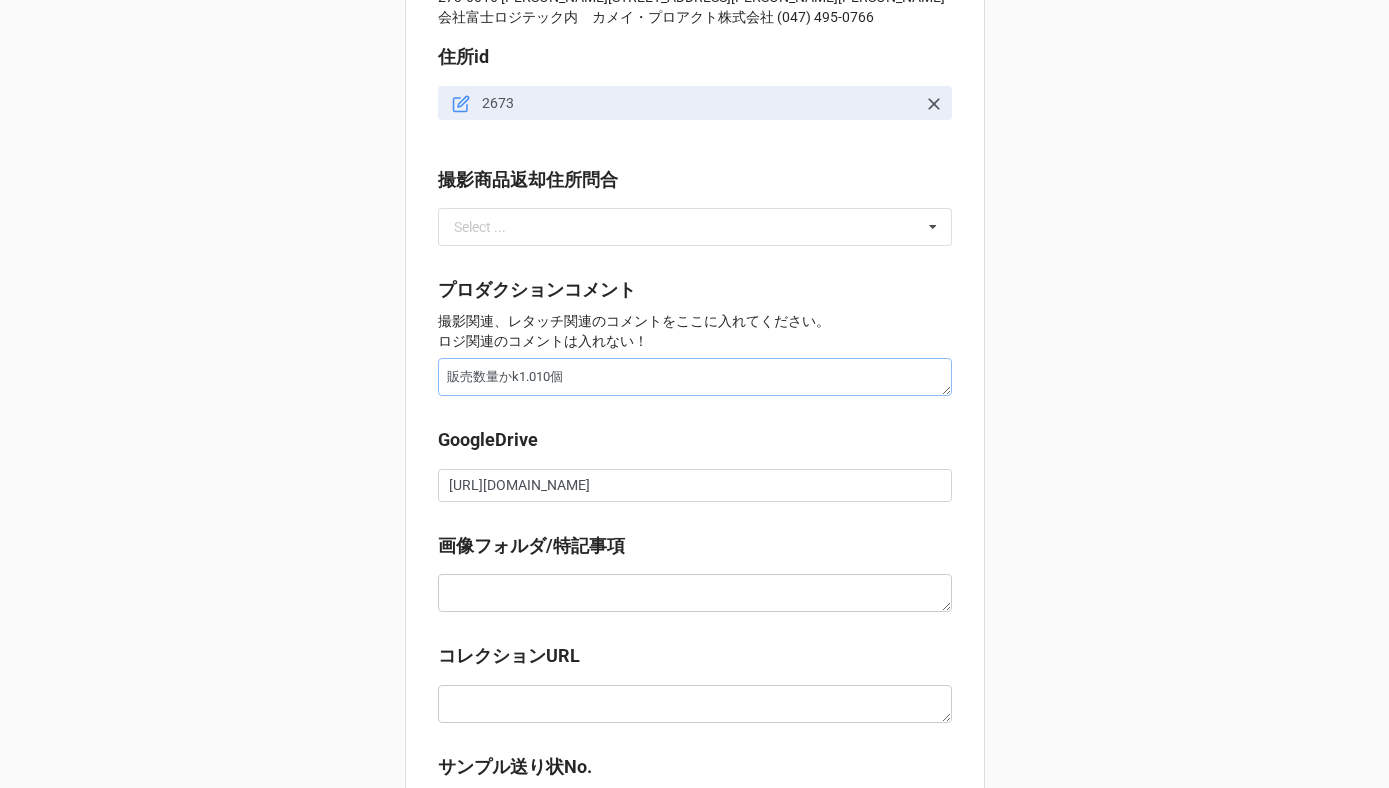 type on "x" 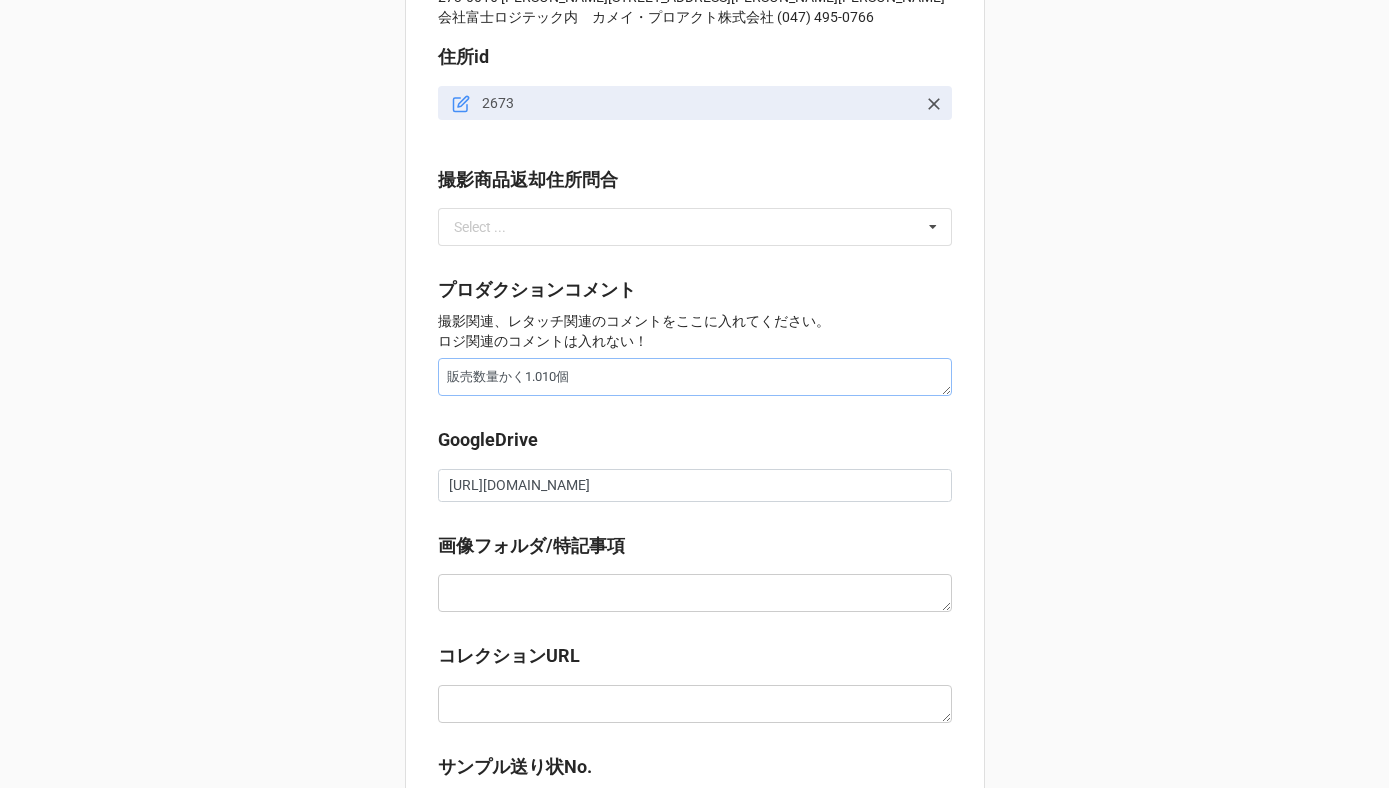 type on "x" 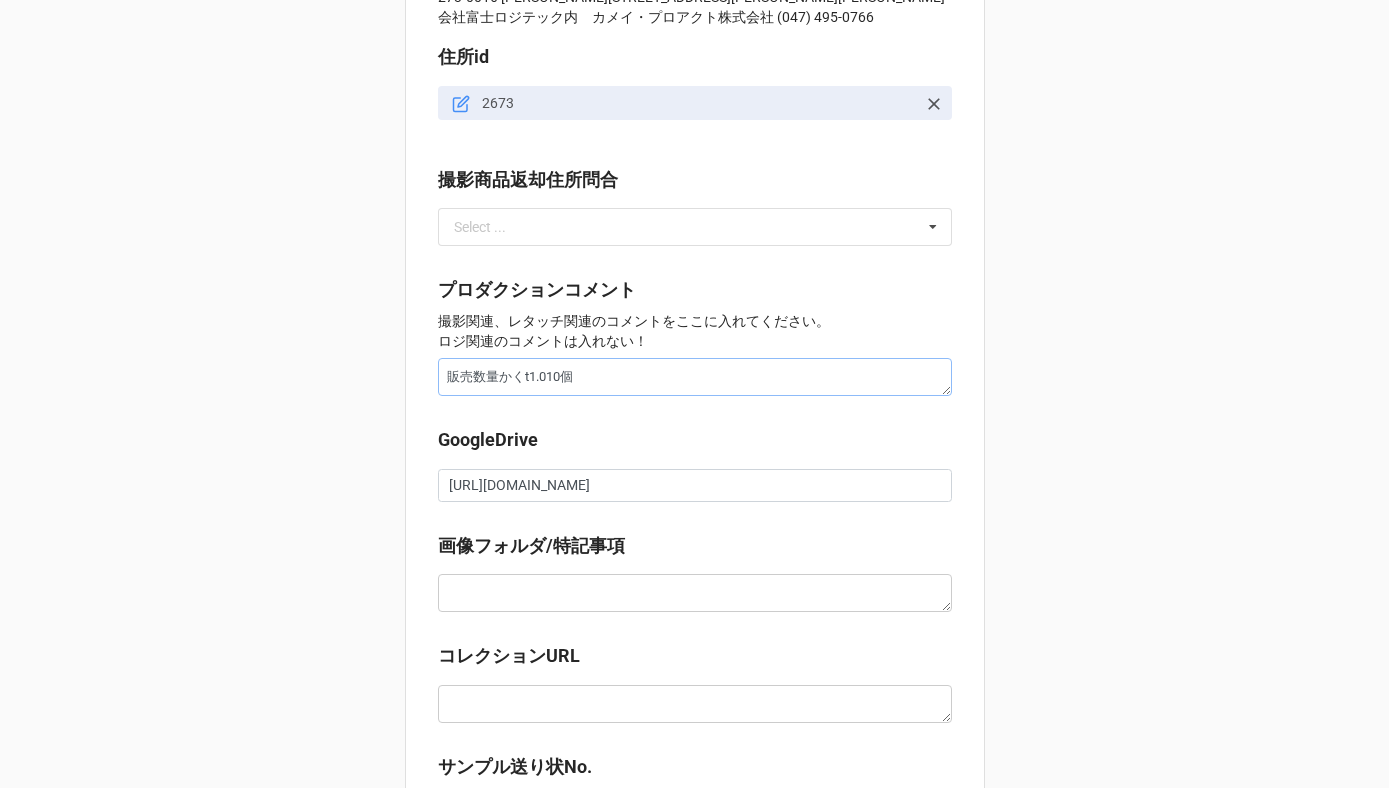 type on "x" 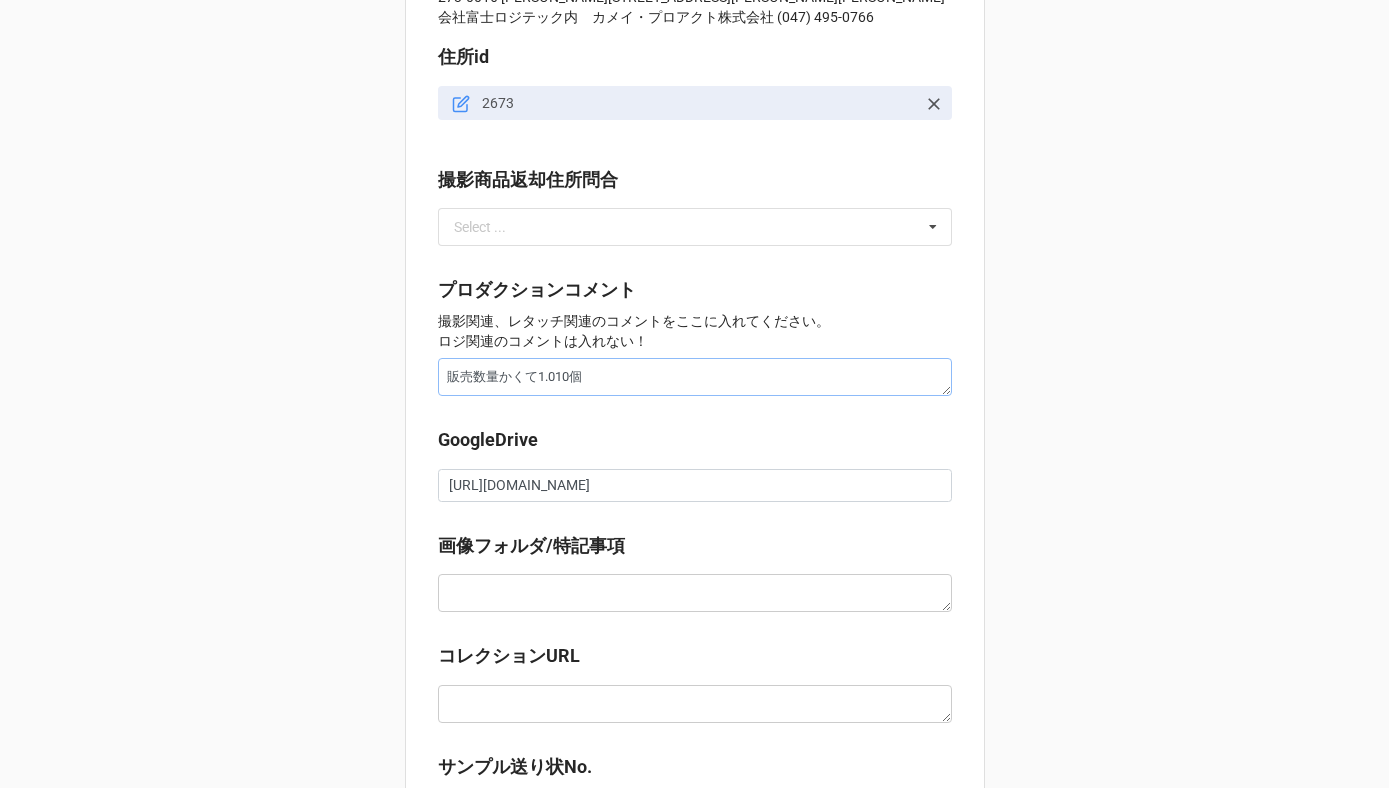 type on "販売数量確定1.010個" 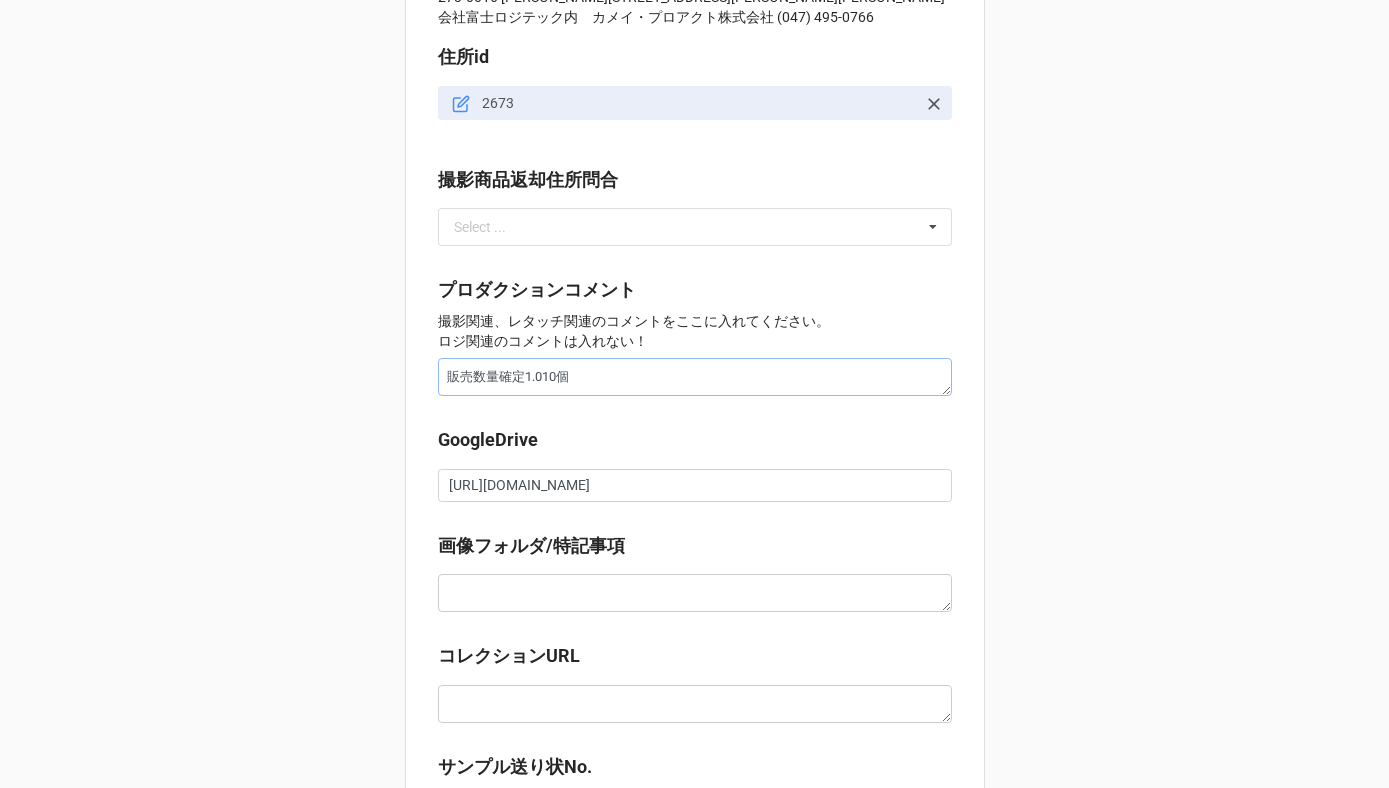 click on "販売数量確定1.010個" at bounding box center [695, 377] 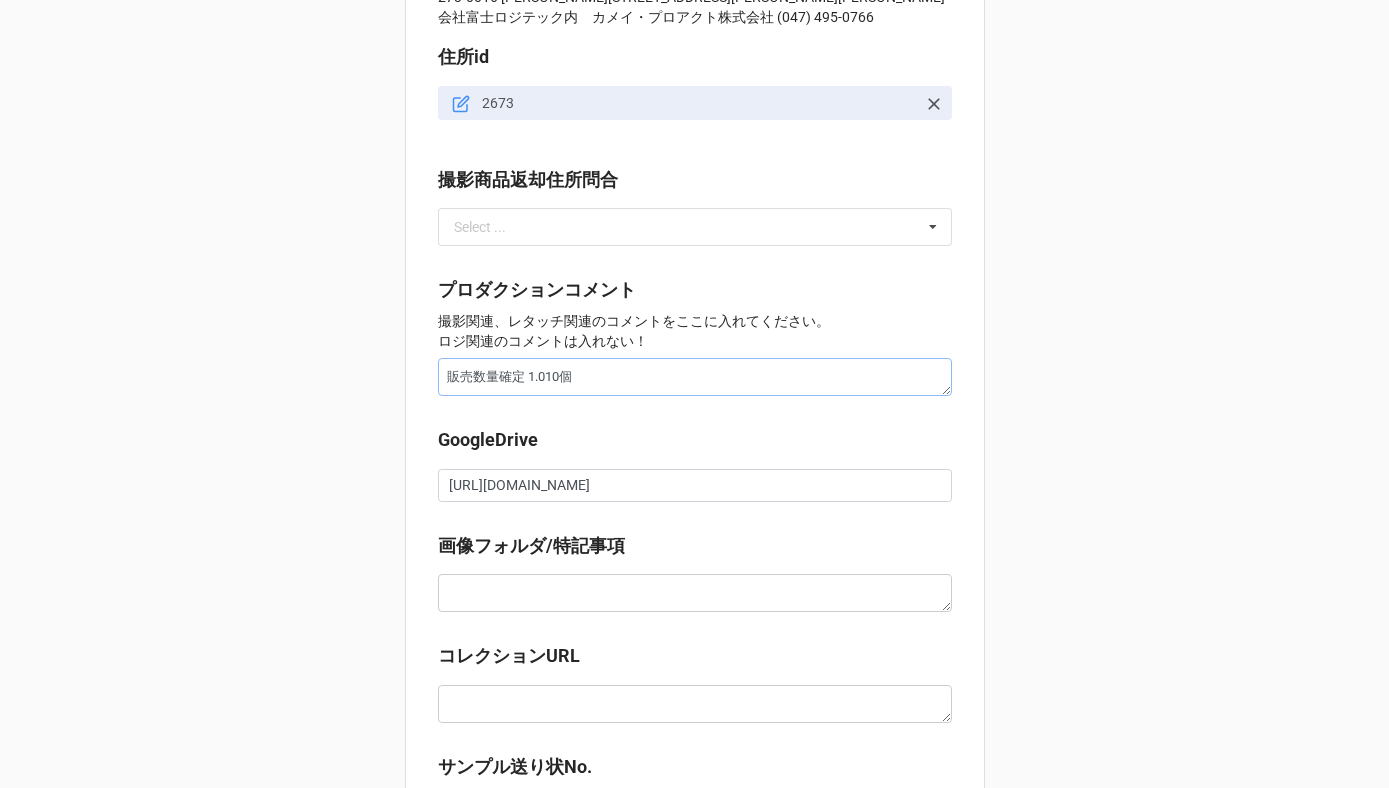 click on "販売数量確定 1.010個" at bounding box center (695, 377) 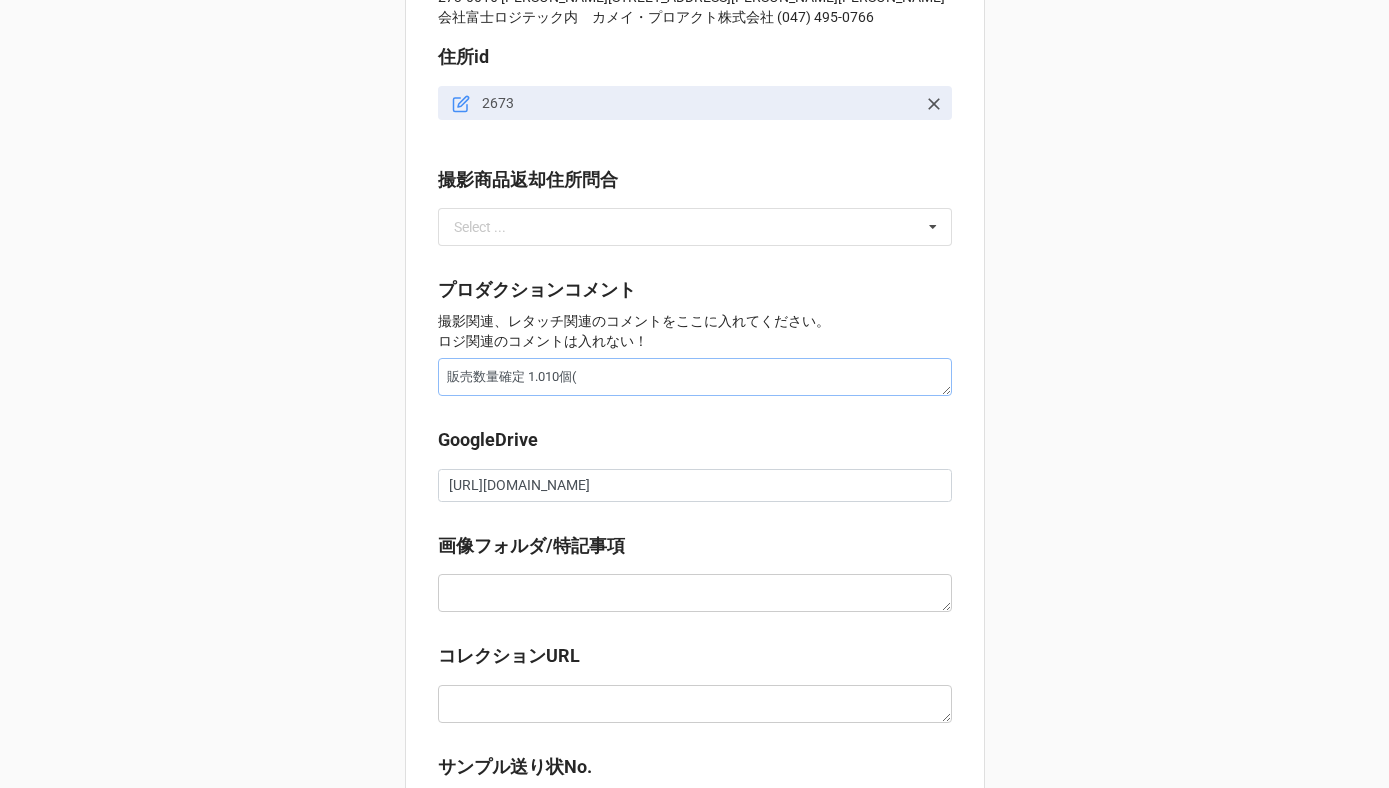 type on "x" 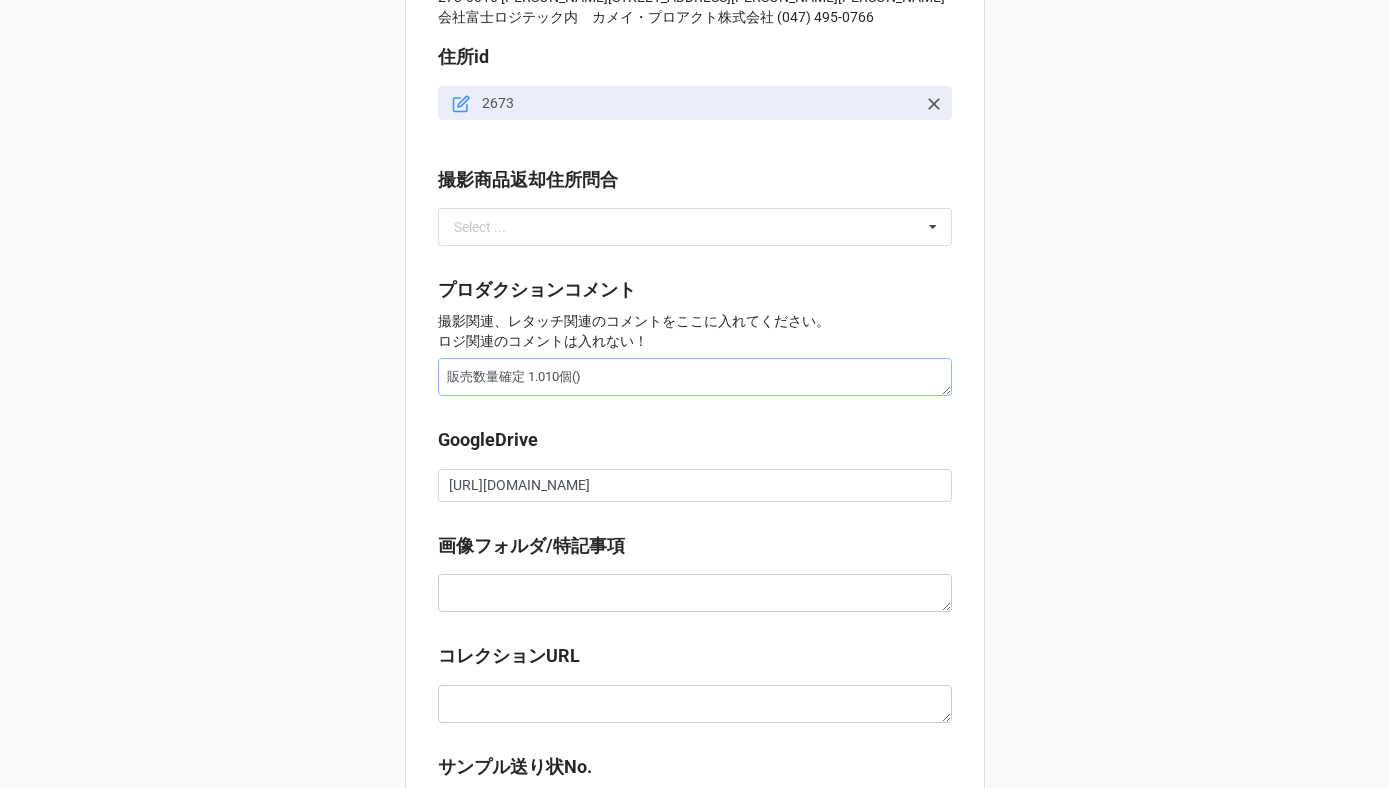 type on "x" 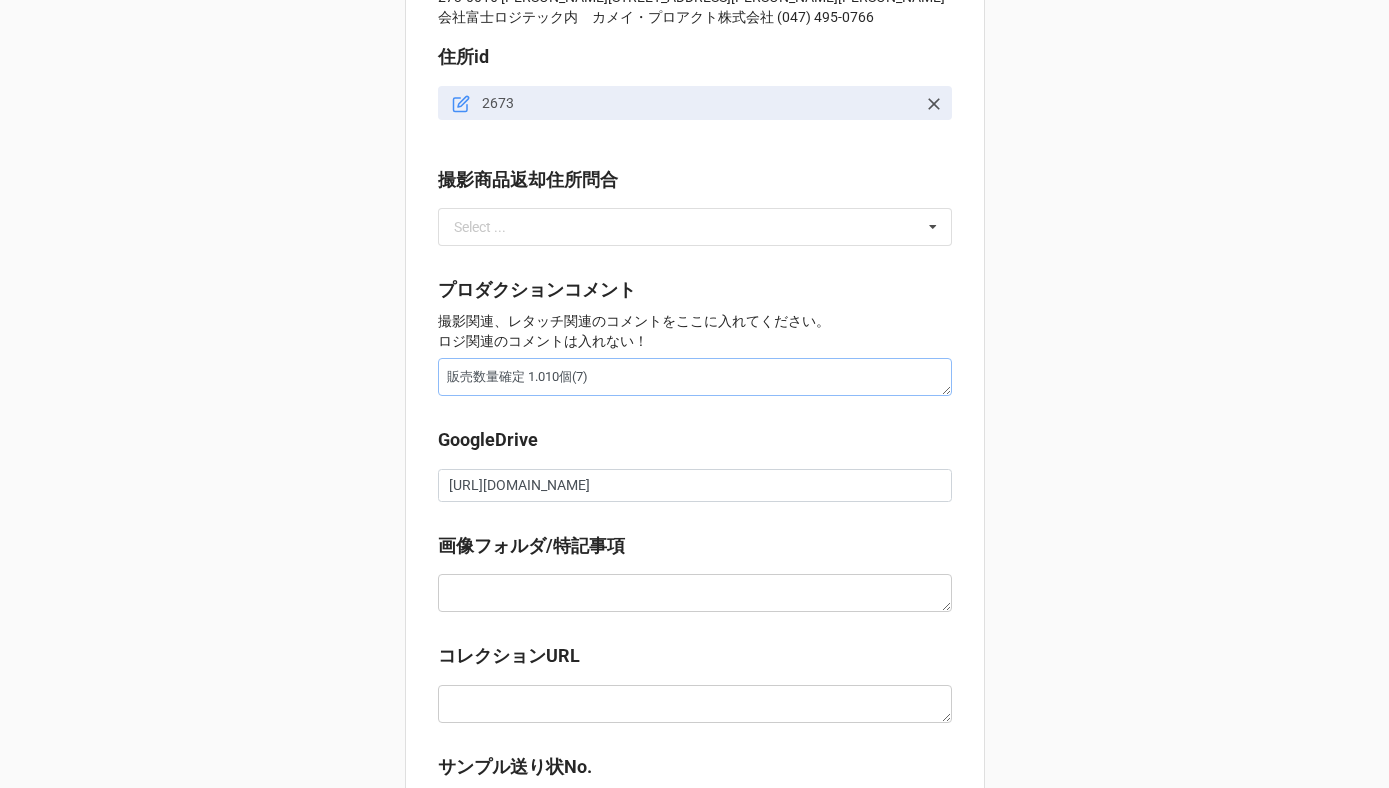 type on "x" 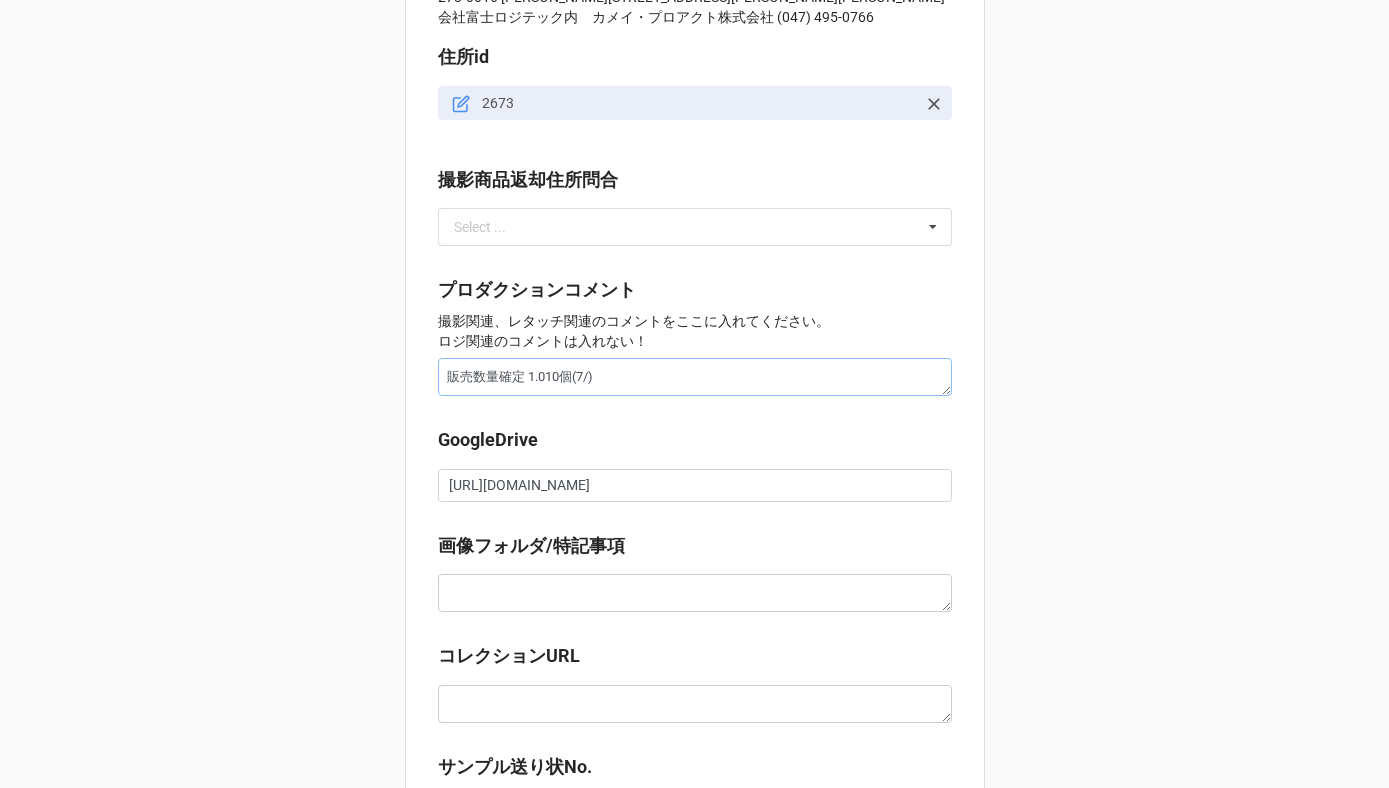 type on "販売数量確定 1.010個(7/2)" 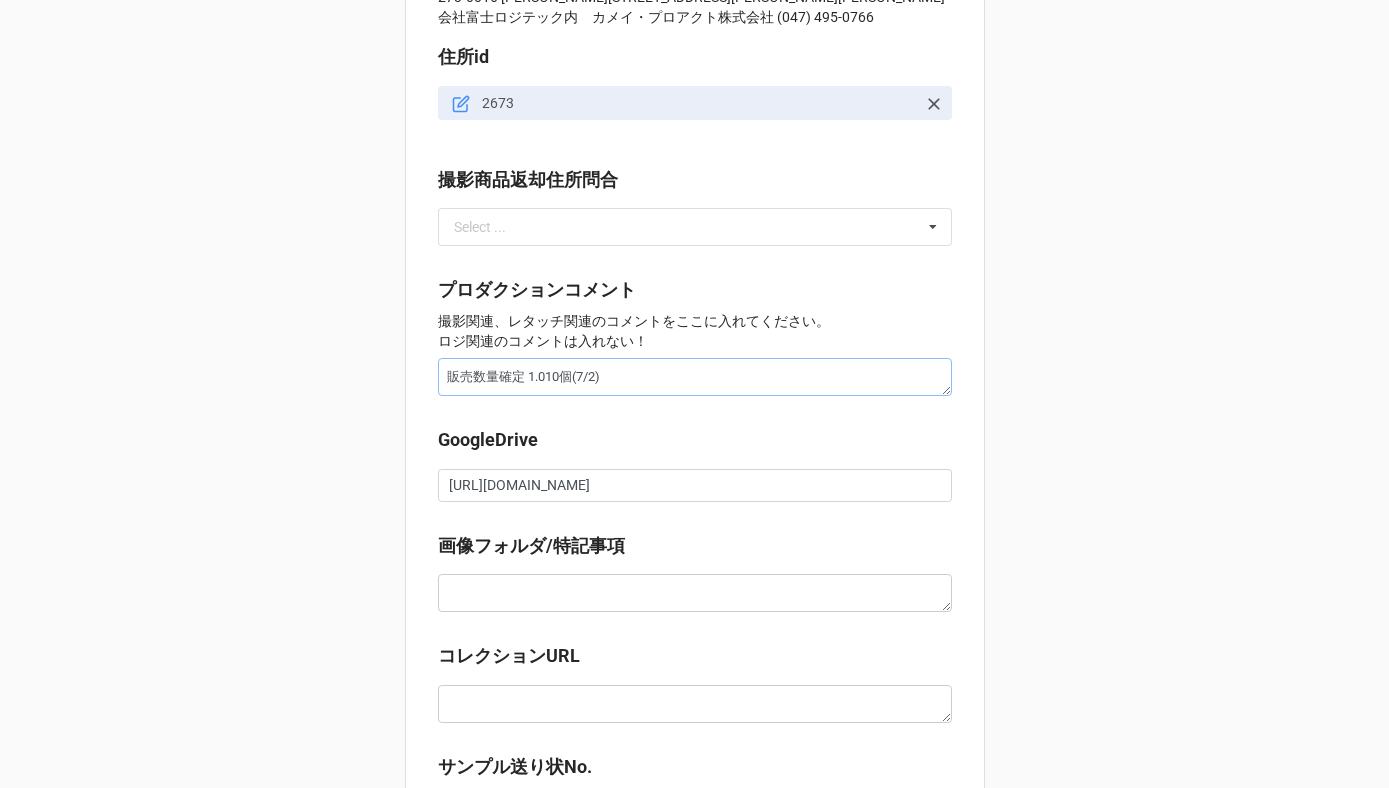 type on "x" 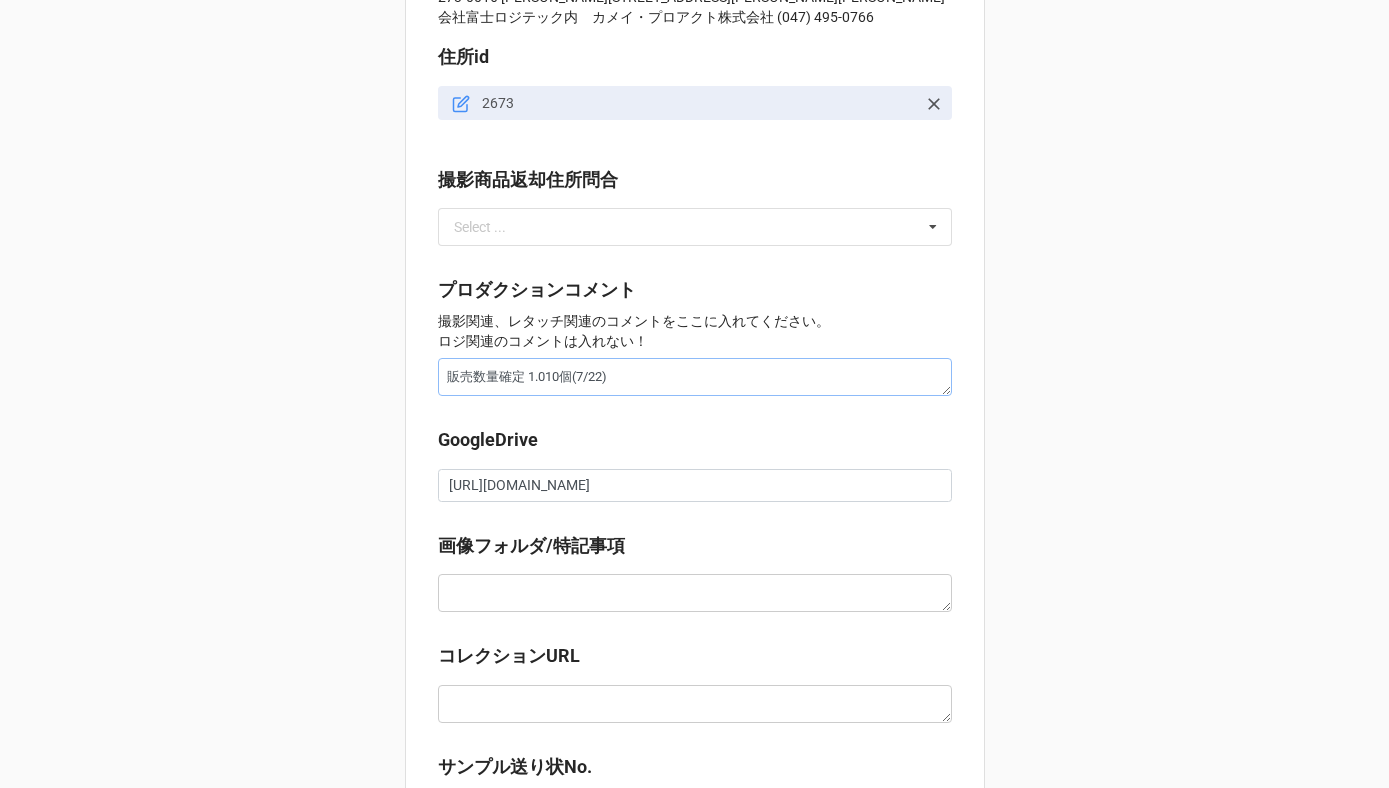 scroll, scrollTop: 2428, scrollLeft: 0, axis: vertical 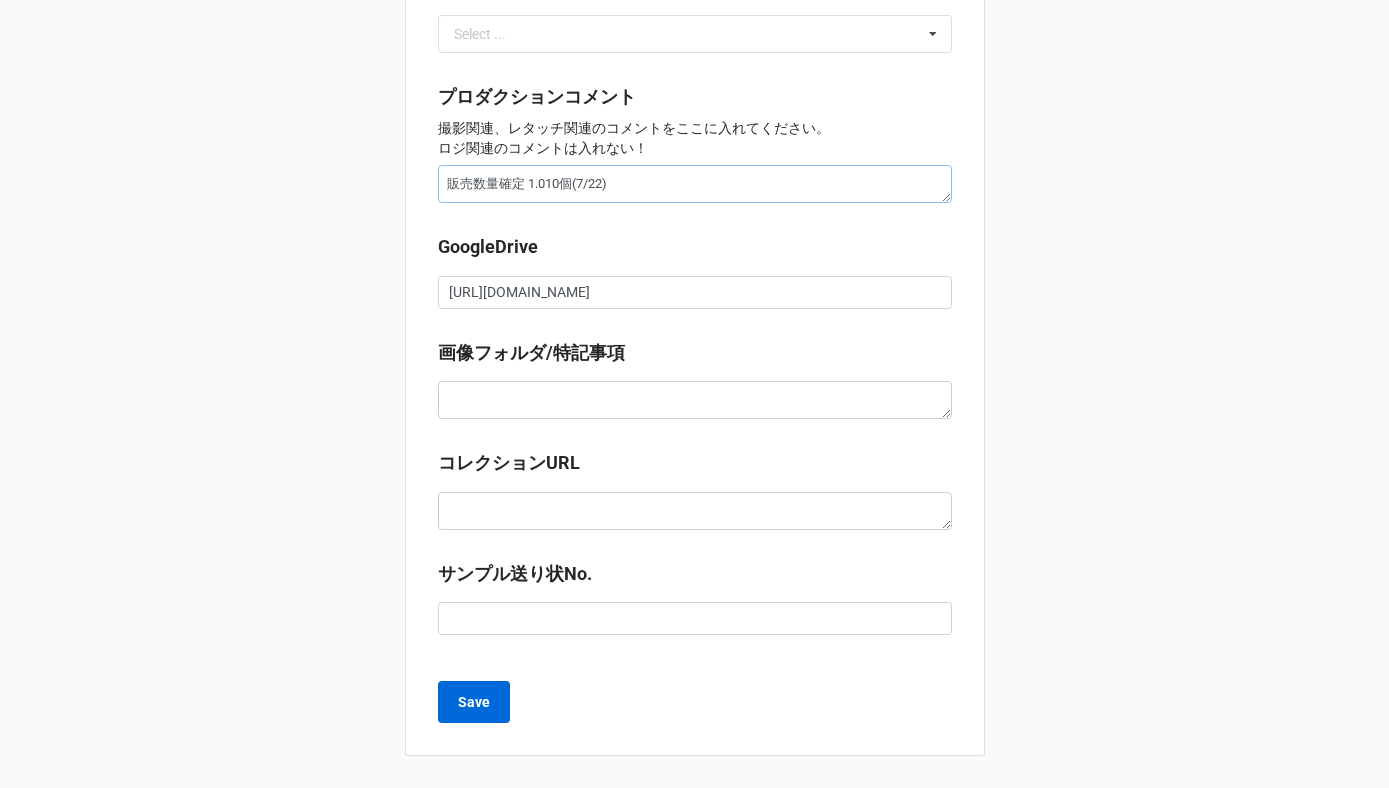 type on "販売数量確定 1.010個(7/22)" 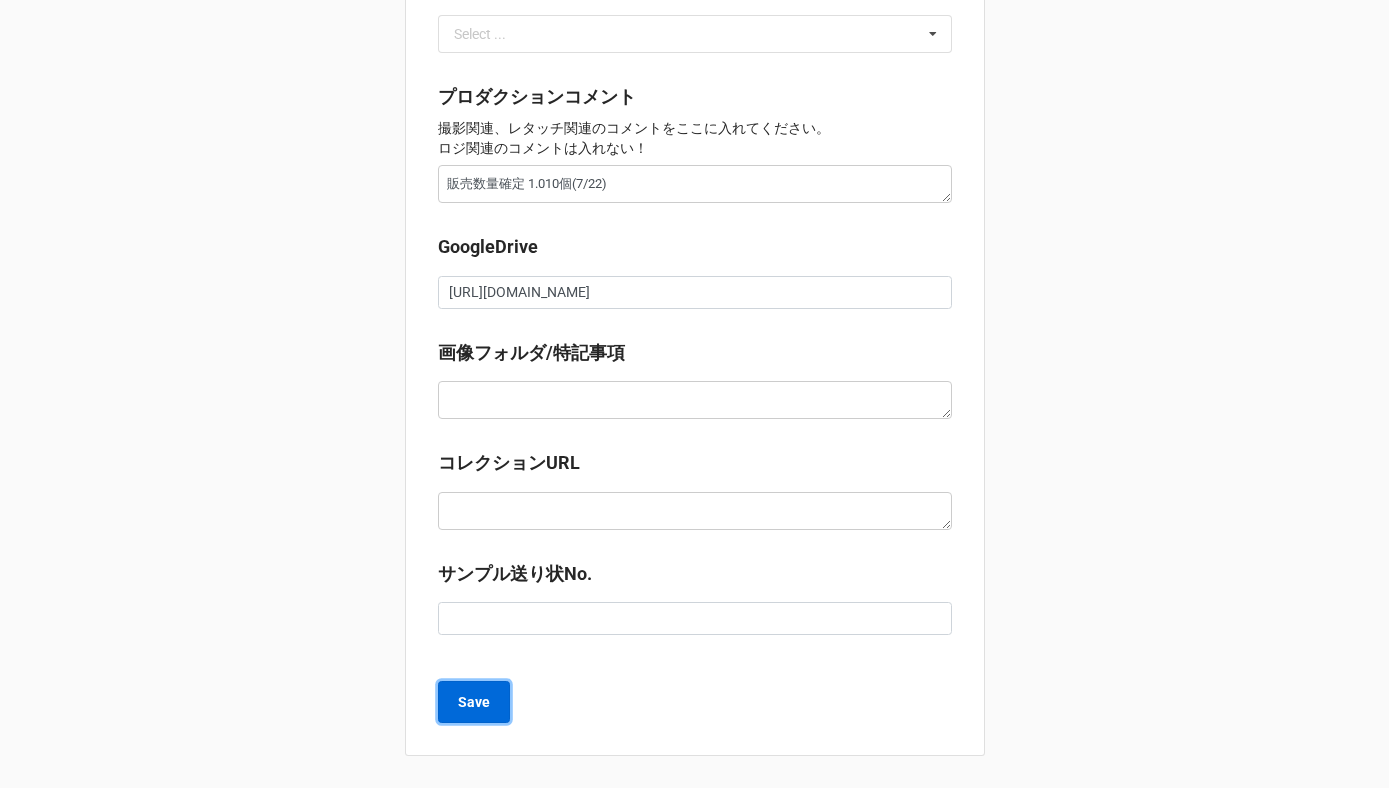 click on "Save" at bounding box center [474, 702] 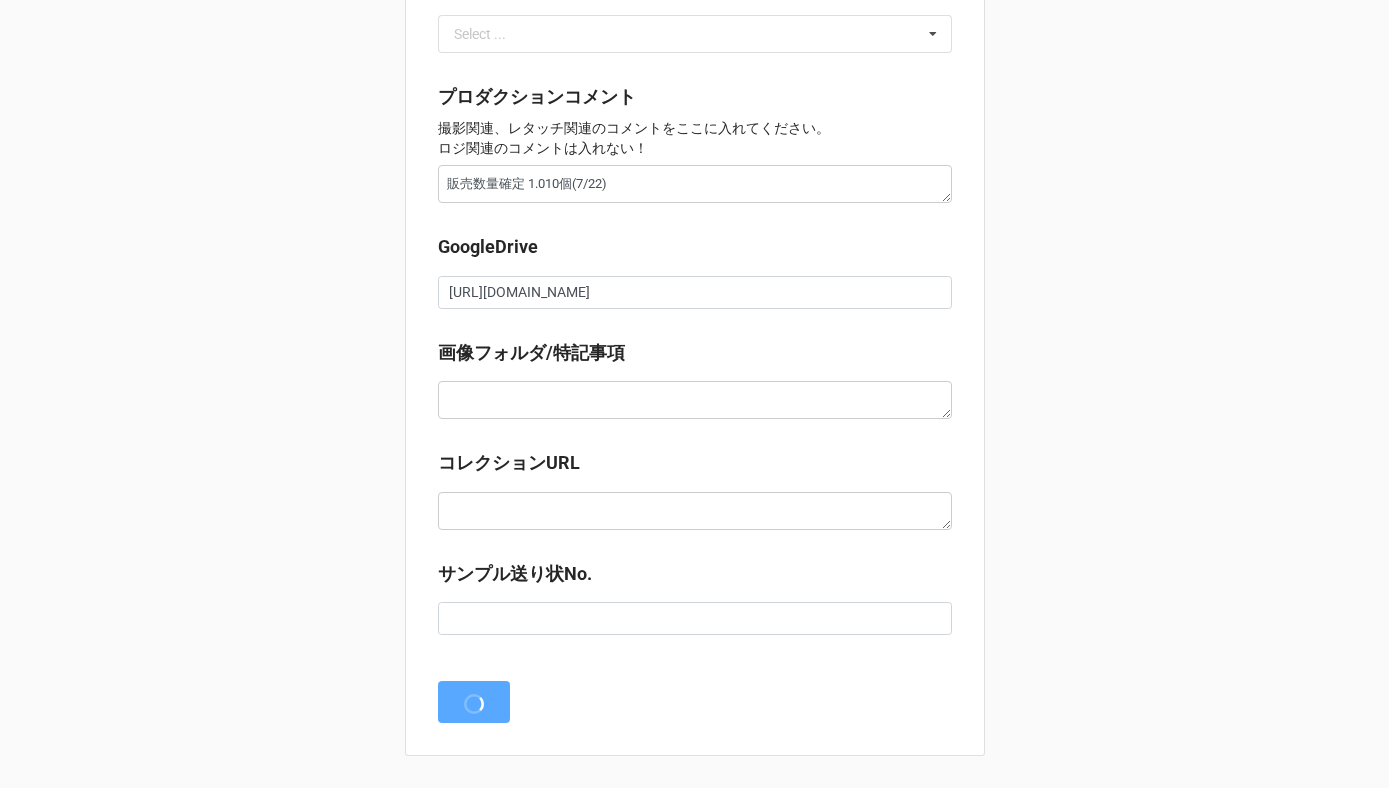scroll, scrollTop: 0, scrollLeft: 0, axis: both 